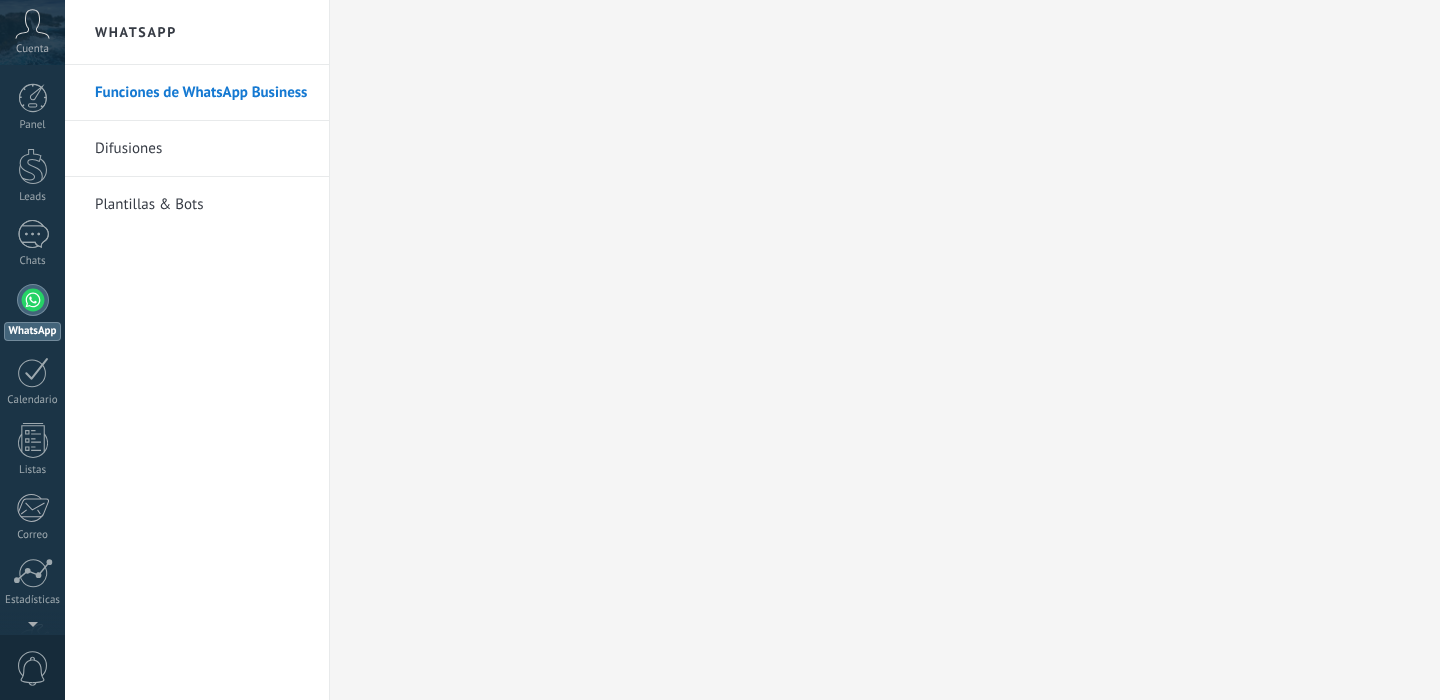 scroll, scrollTop: 0, scrollLeft: 0, axis: both 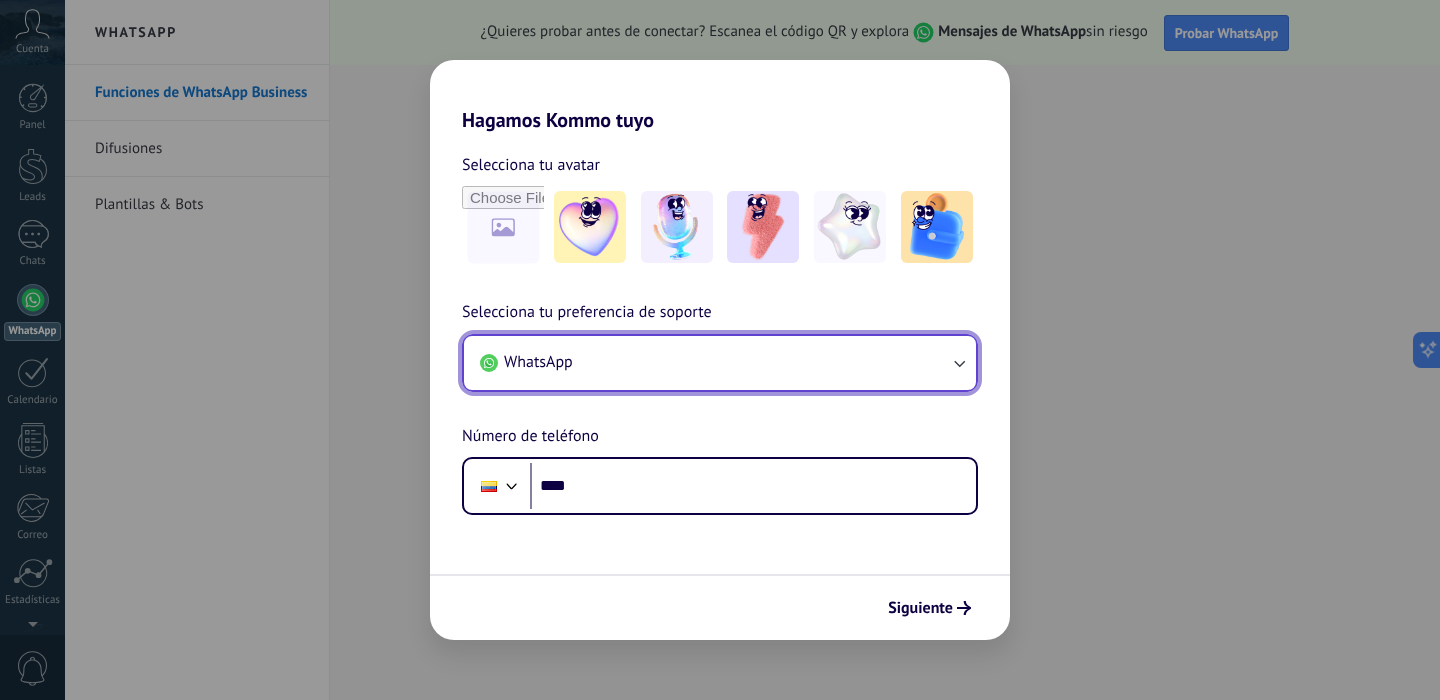 click on "WhatsApp" at bounding box center (720, 363) 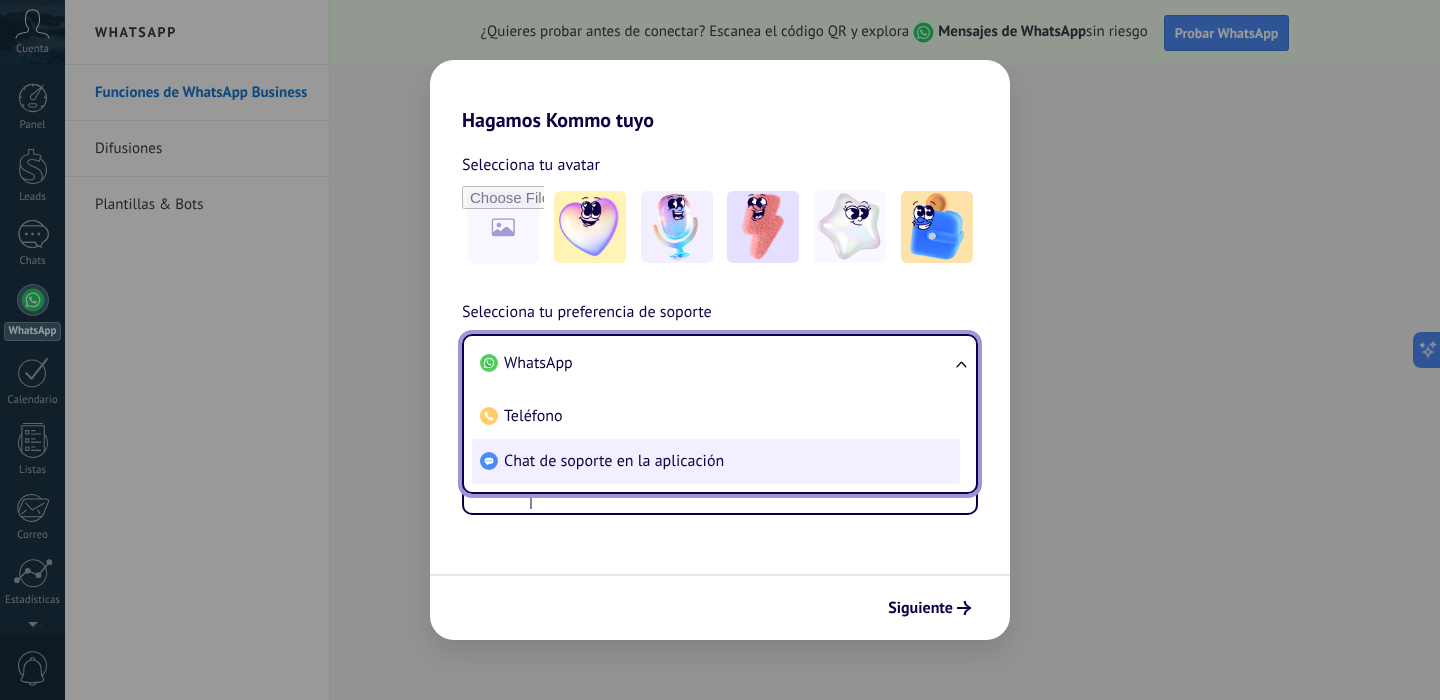 click on "Chat de soporte en la aplicación" at bounding box center (538, 363) 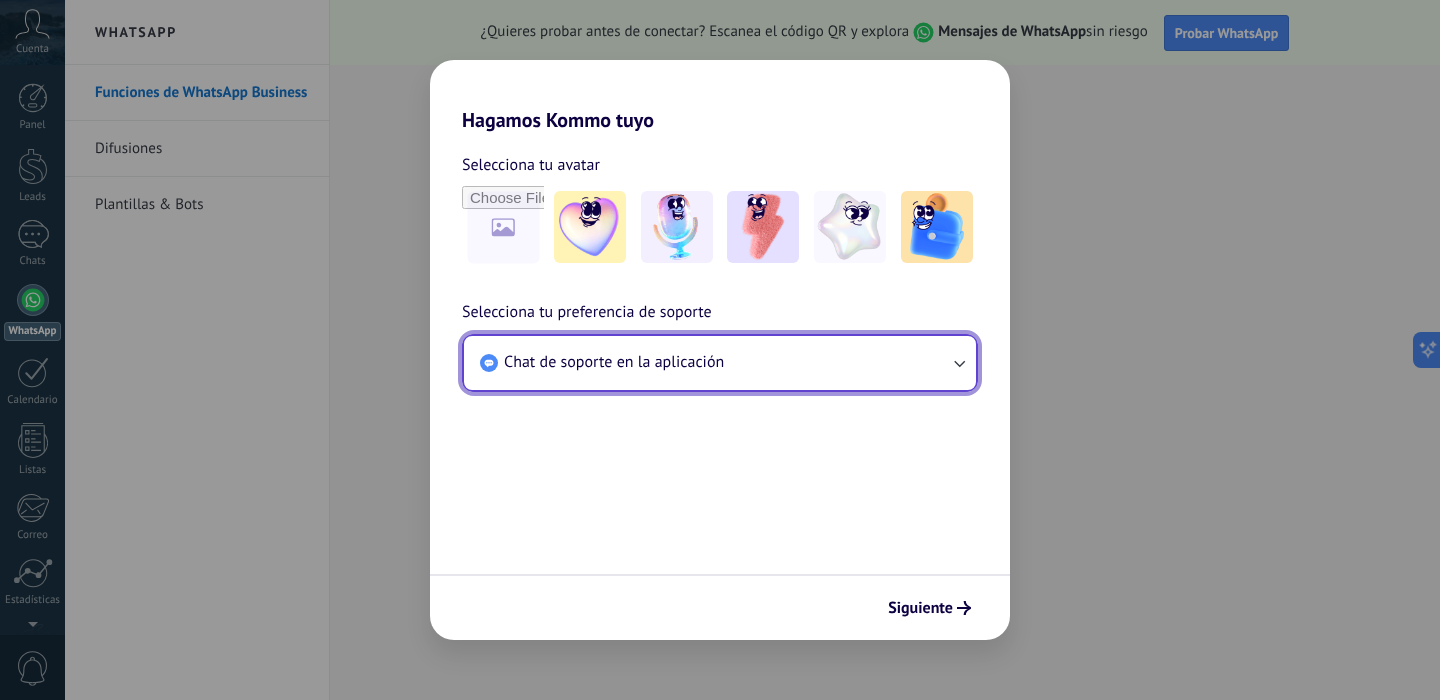 click on "Chat de soporte en la aplicación" at bounding box center (720, 363) 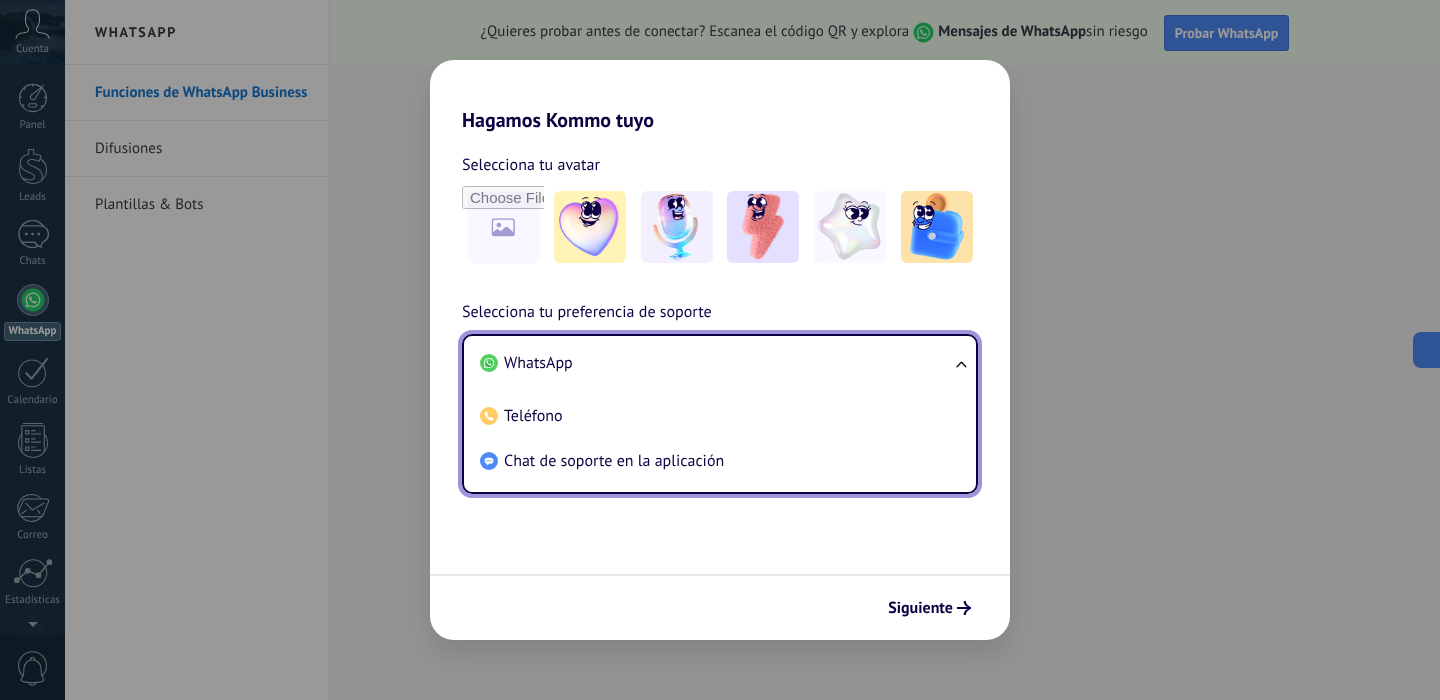 click on "WhatsApp" at bounding box center (716, 363) 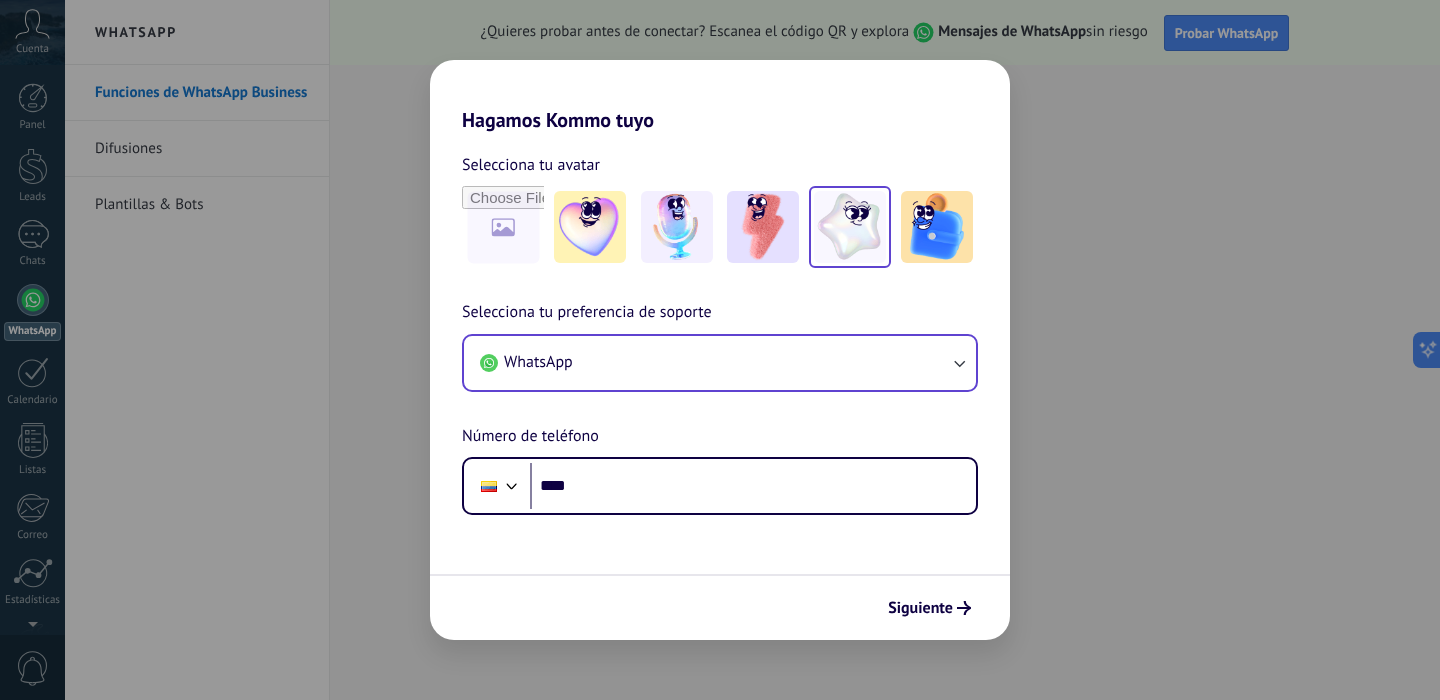 click at bounding box center (590, 227) 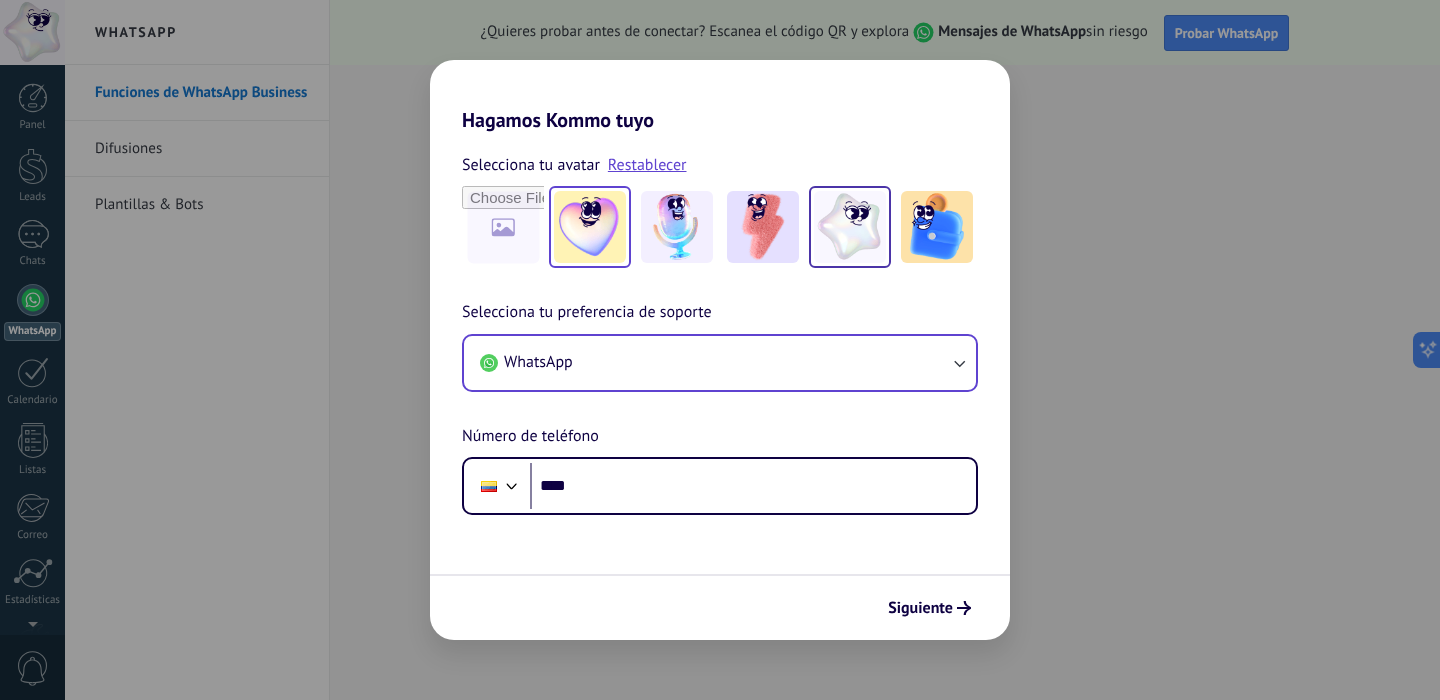 click at bounding box center [590, 227] 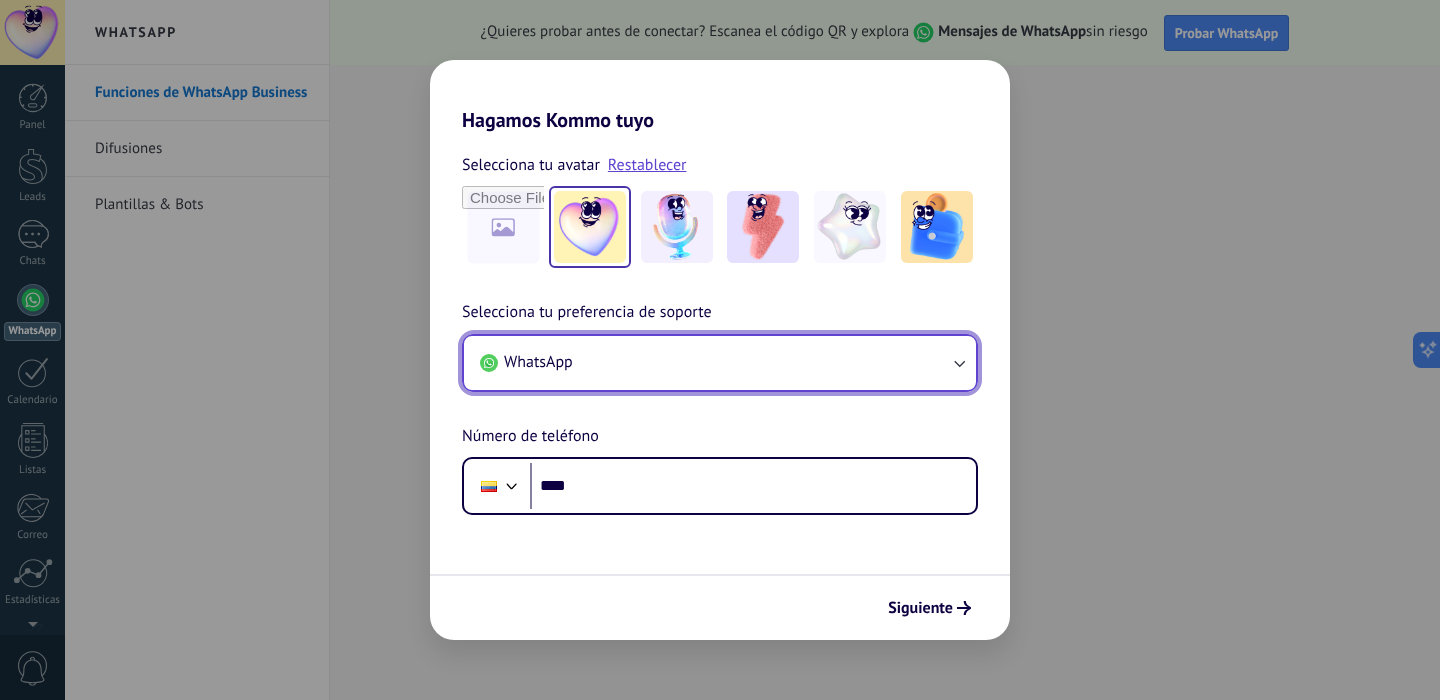 click on "WhatsApp" at bounding box center [720, 363] 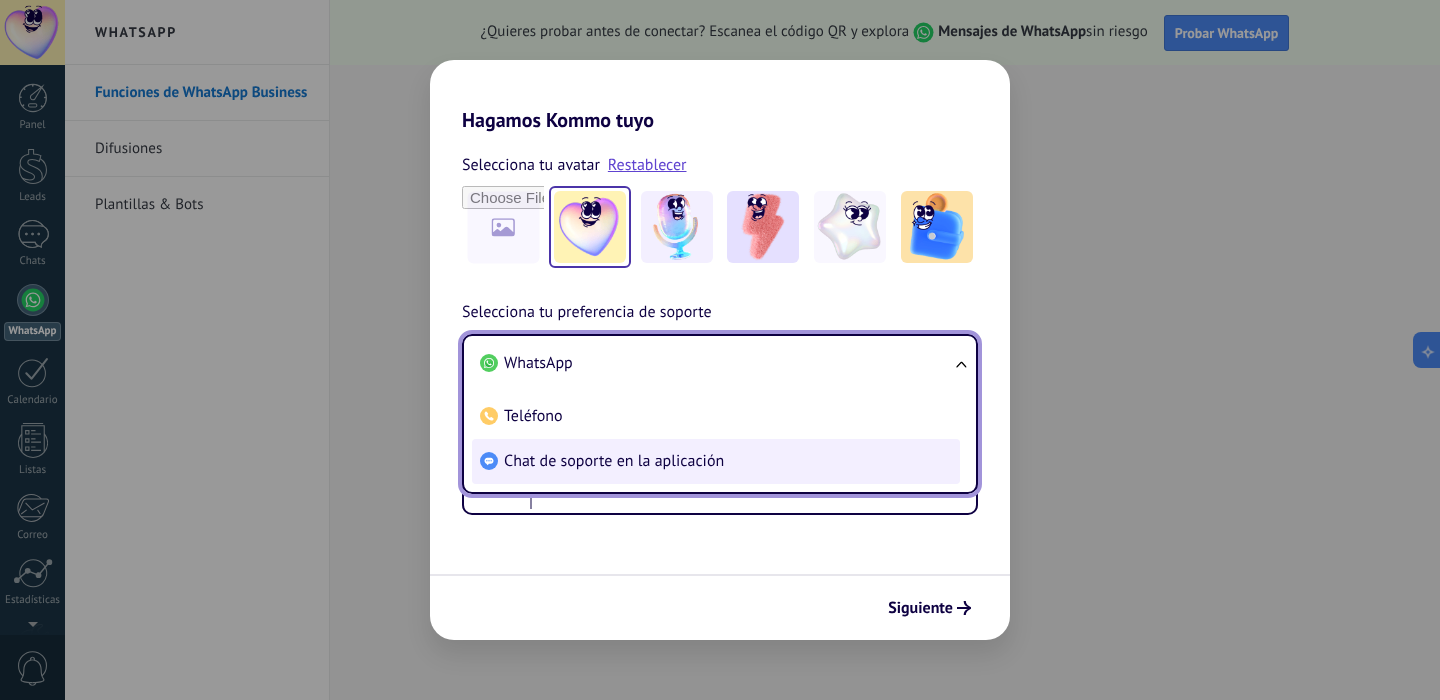 click on "Chat de soporte en la aplicación" at bounding box center (538, 363) 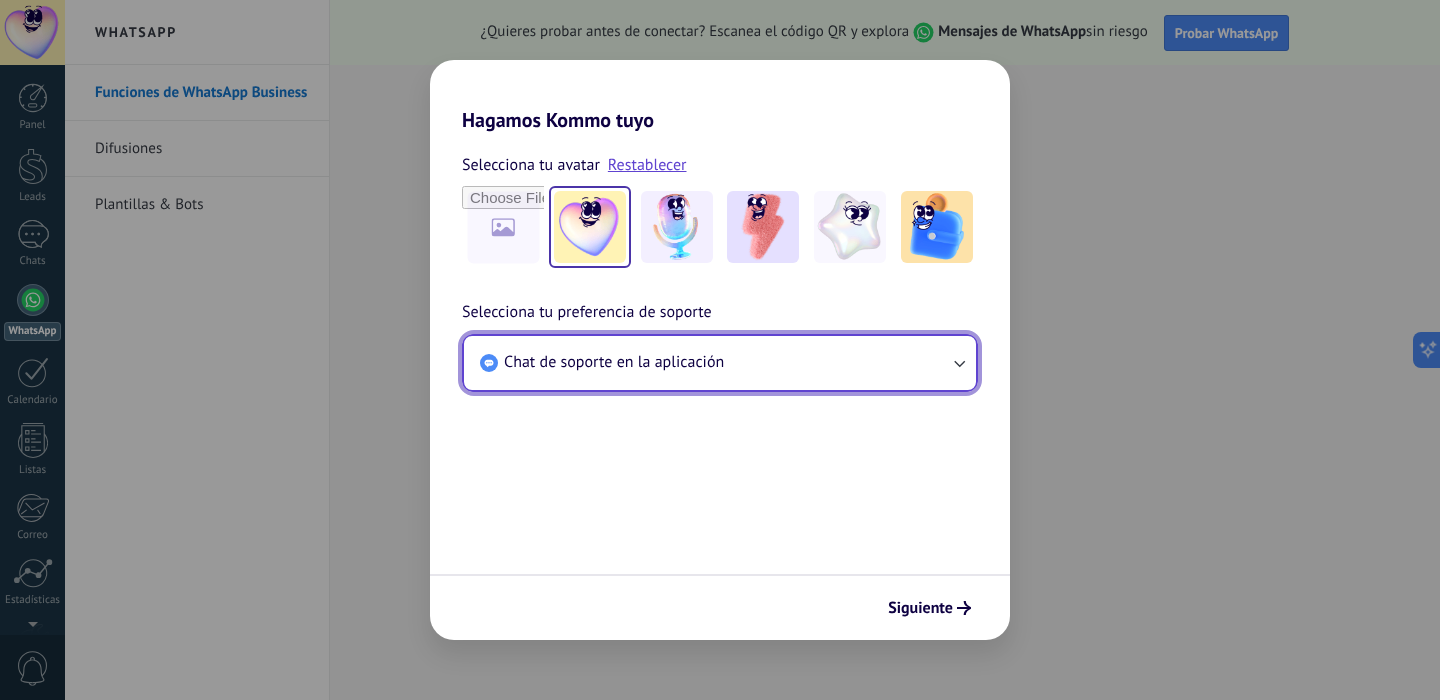 click on "Chat de soporte en la aplicación" at bounding box center (614, 362) 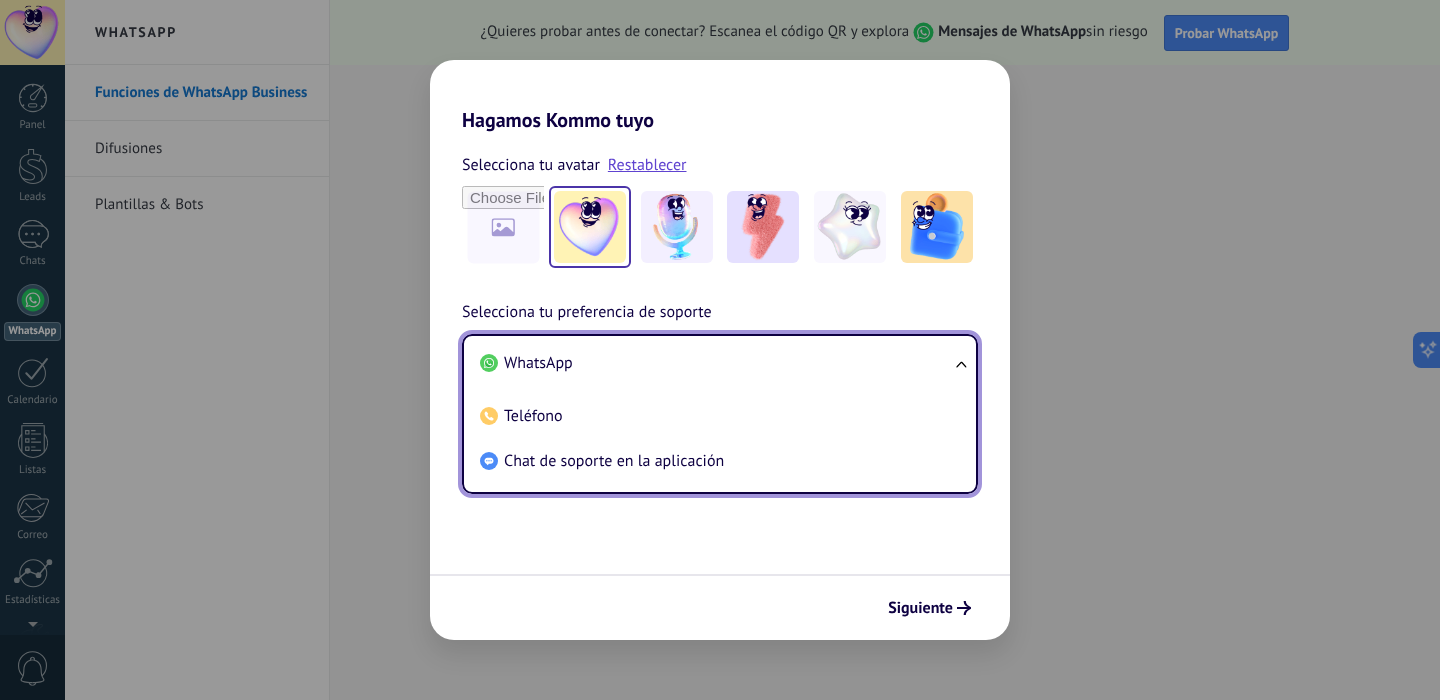 click on "WhatsApp" at bounding box center [716, 363] 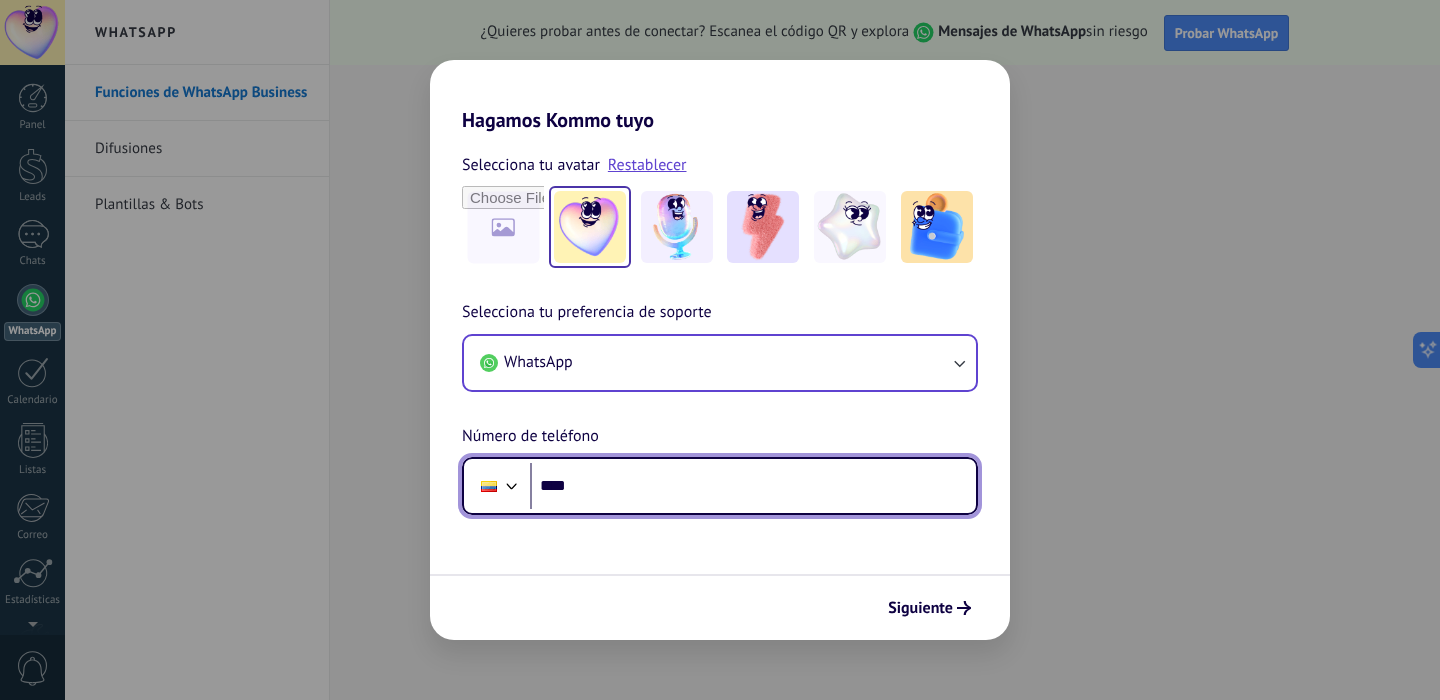 click on "****" at bounding box center [753, 486] 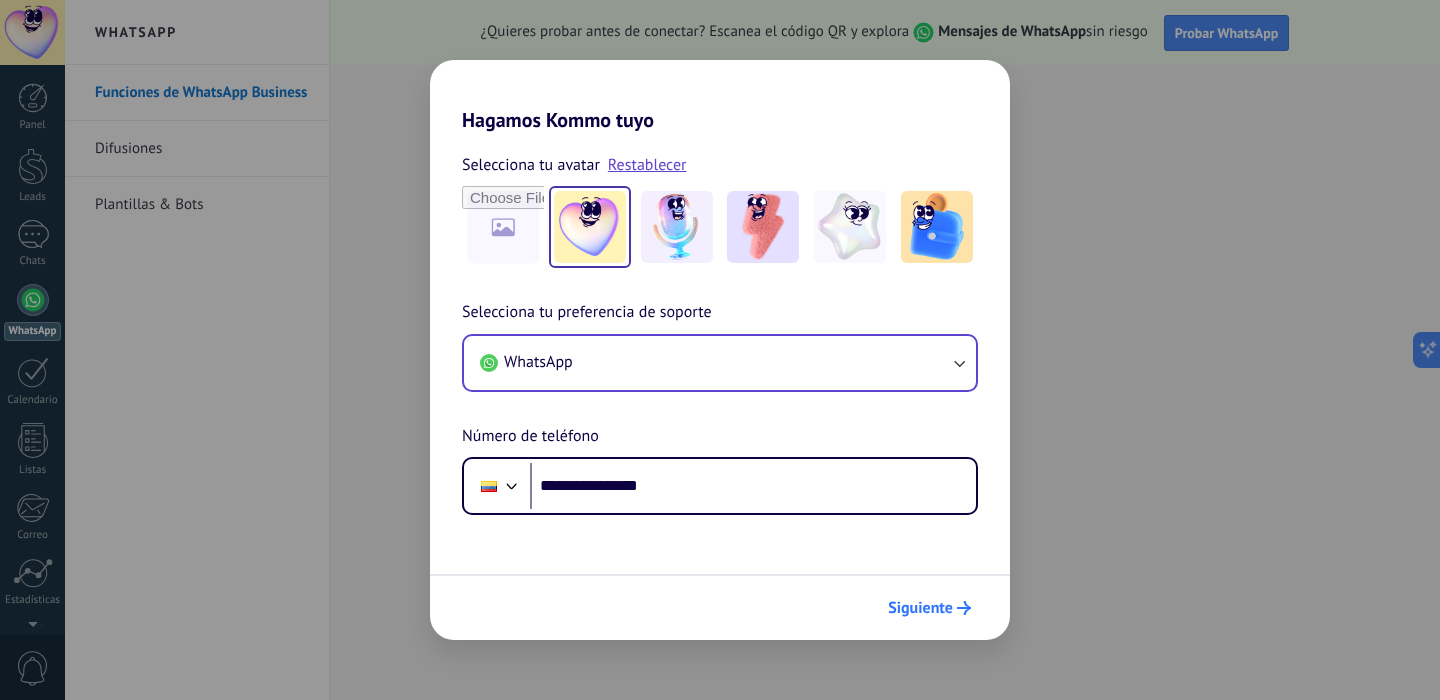 click on "Siguiente" at bounding box center [929, 608] 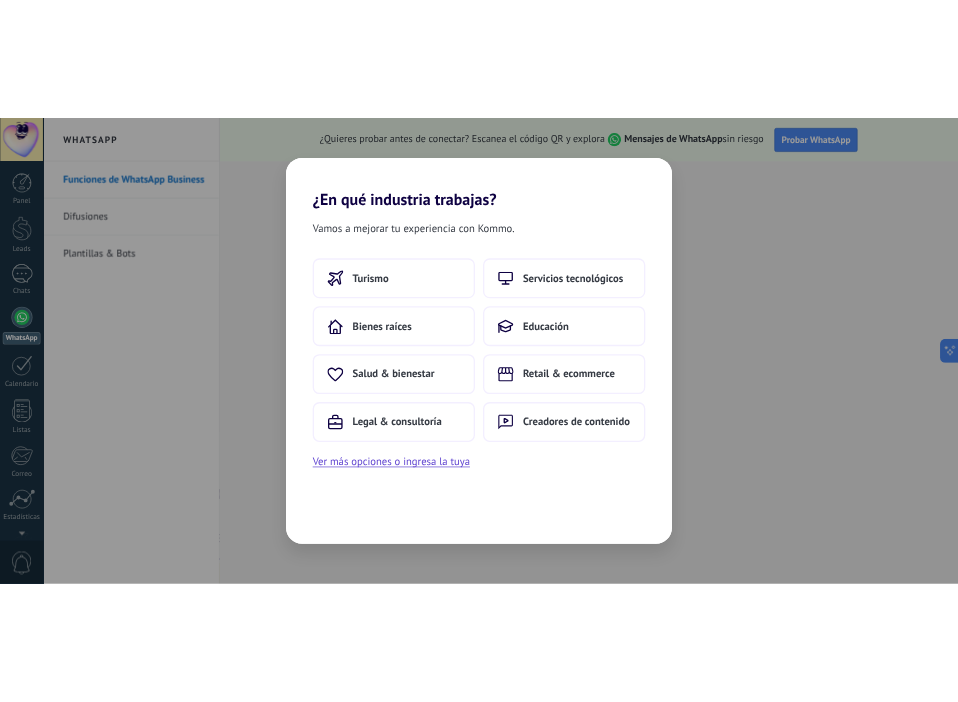 scroll, scrollTop: 0, scrollLeft: 0, axis: both 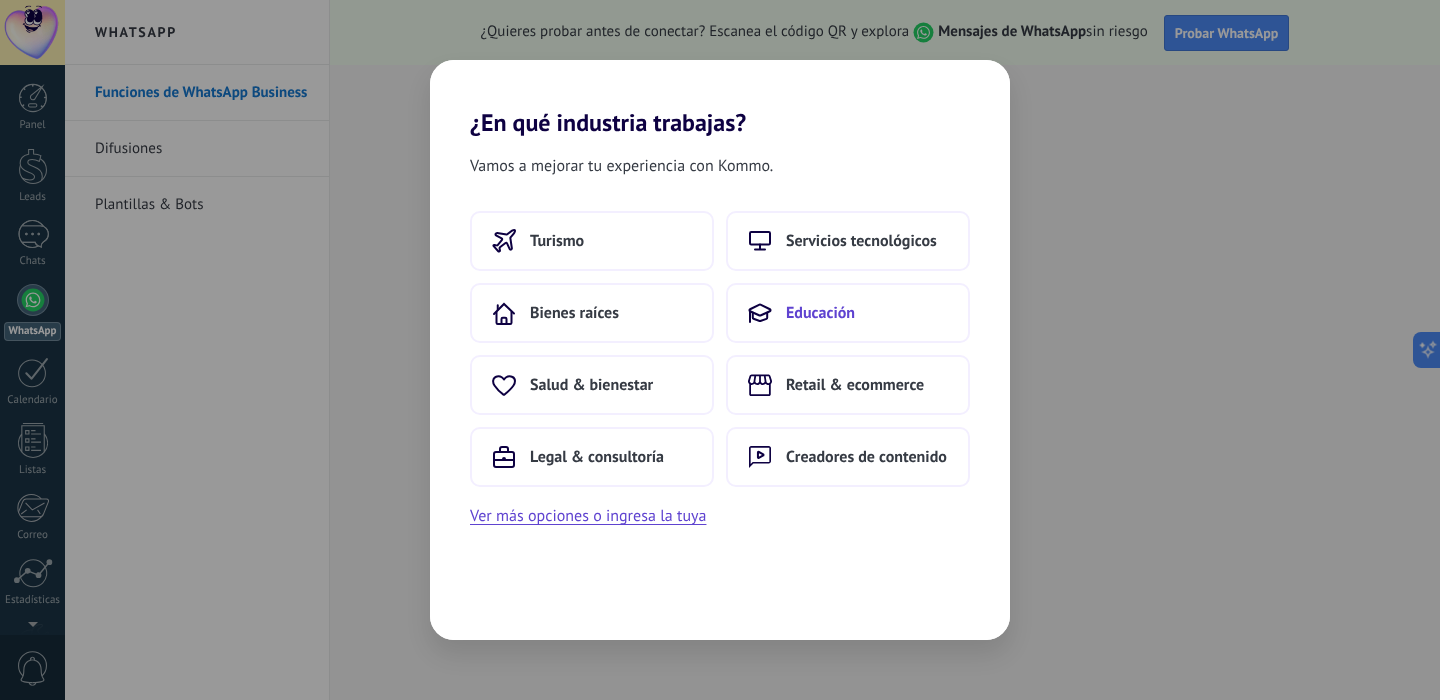 click on "Educación" at bounding box center [557, 241] 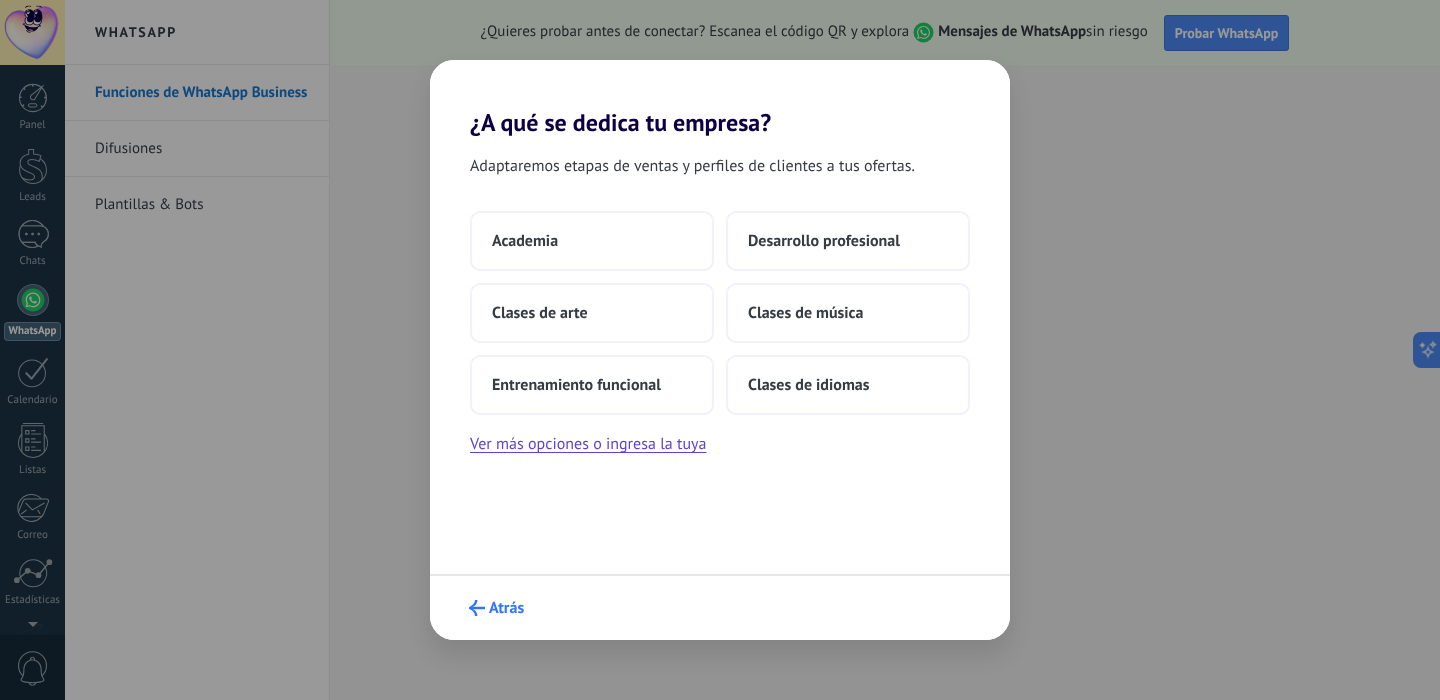 click at bounding box center [477, 608] 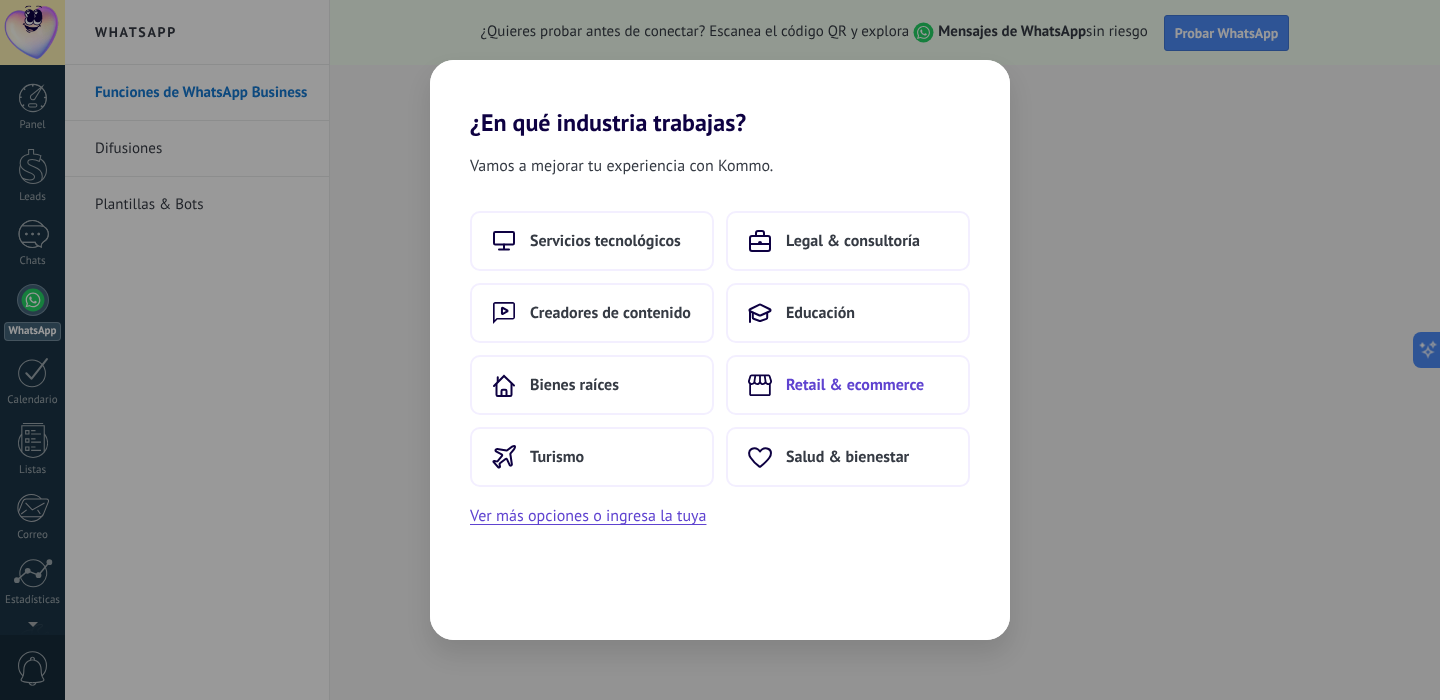click on "Retail & ecommerce" at bounding box center [848, 385] 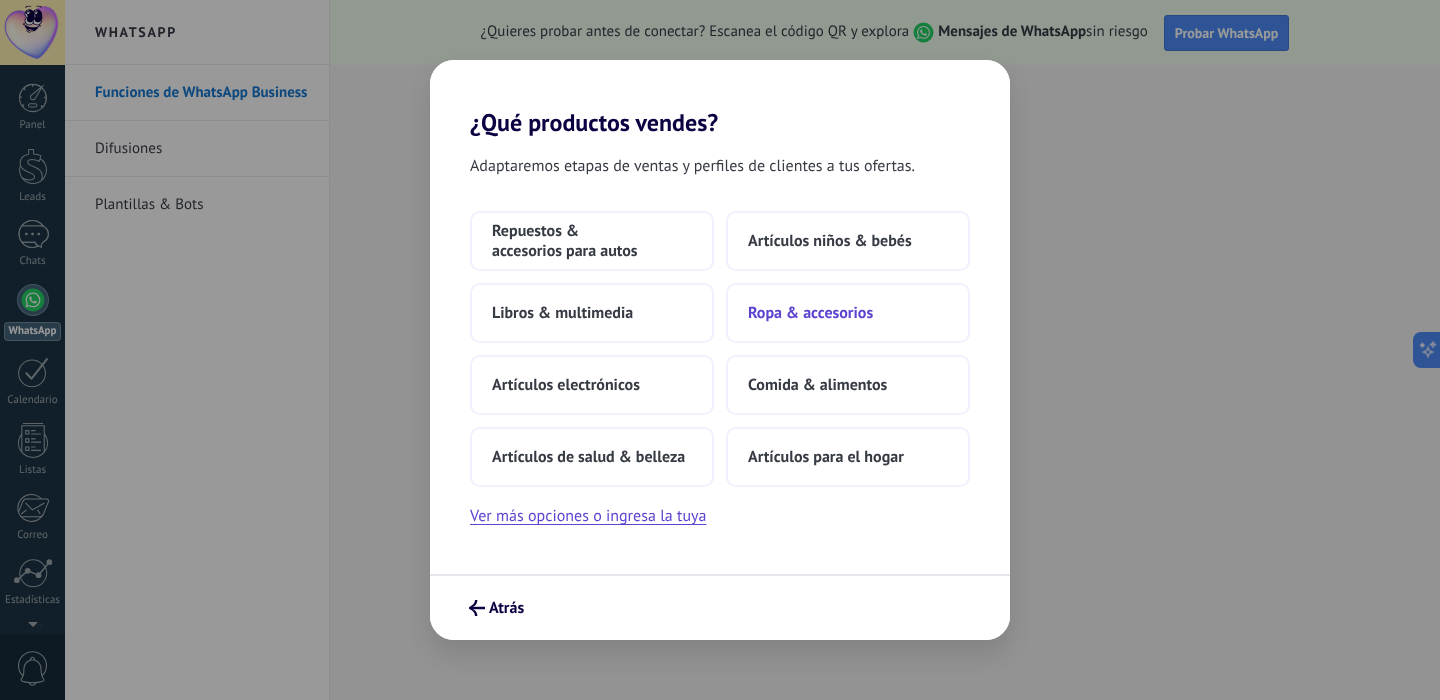 click on "Ropa & accesorios" at bounding box center (592, 241) 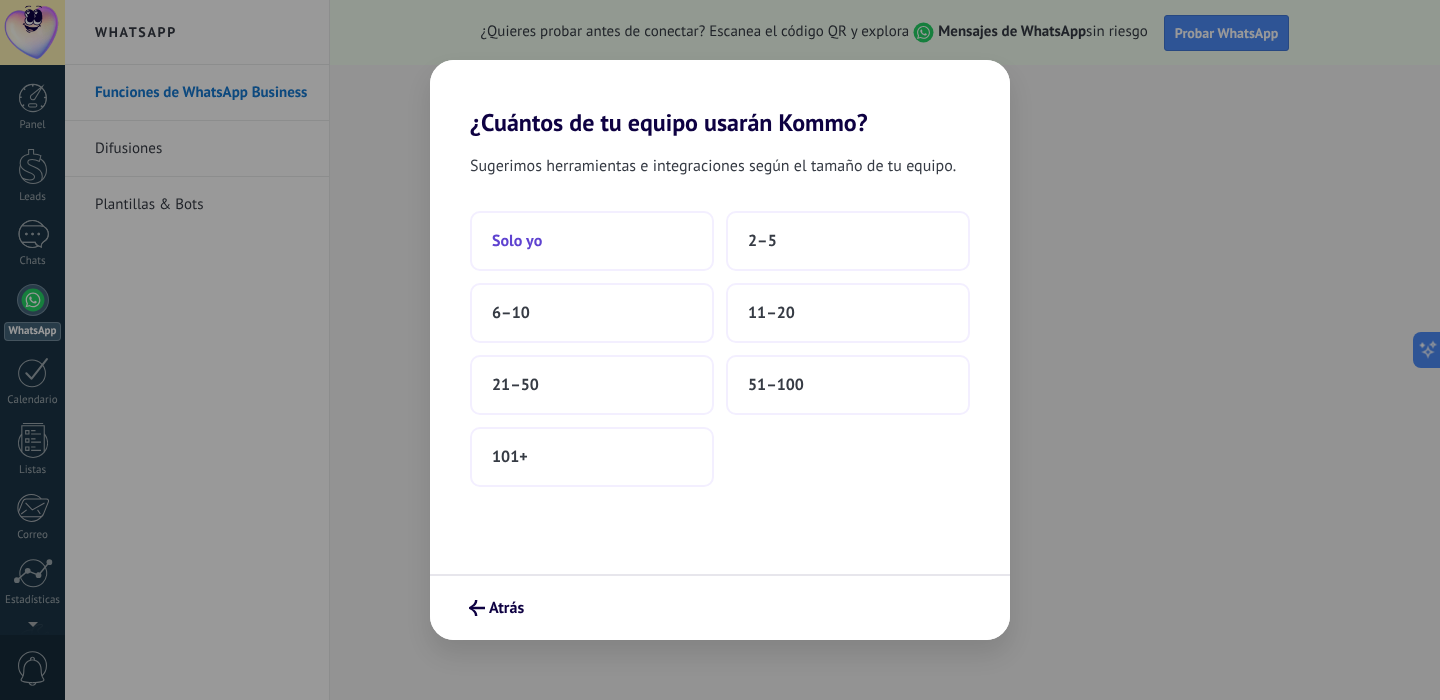 click on "Solo yo" at bounding box center [592, 241] 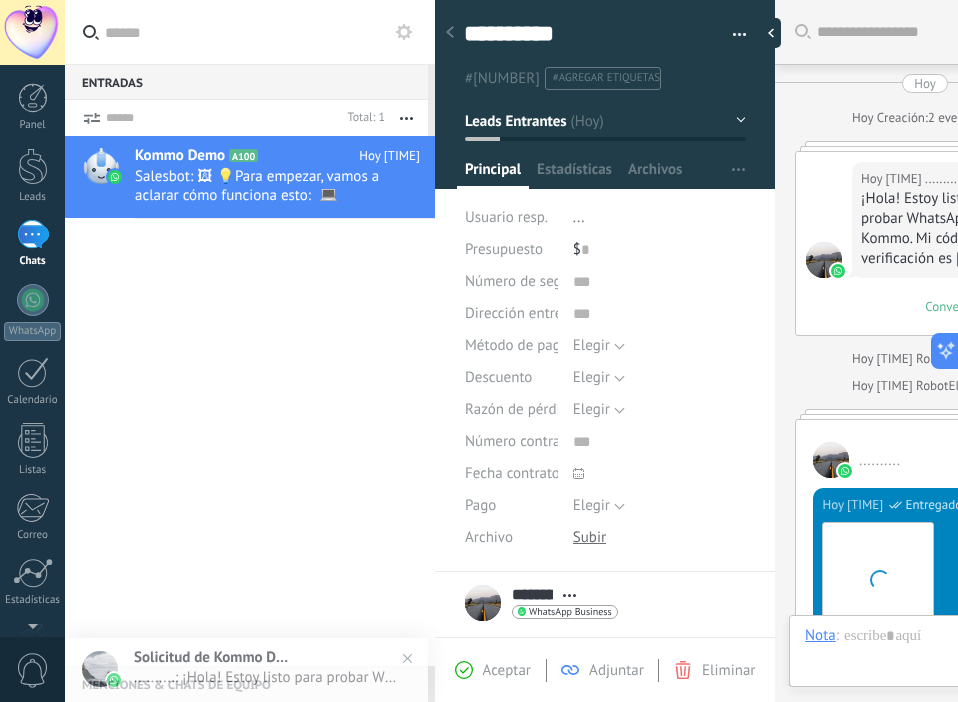 scroll, scrollTop: 30, scrollLeft: 0, axis: vertical 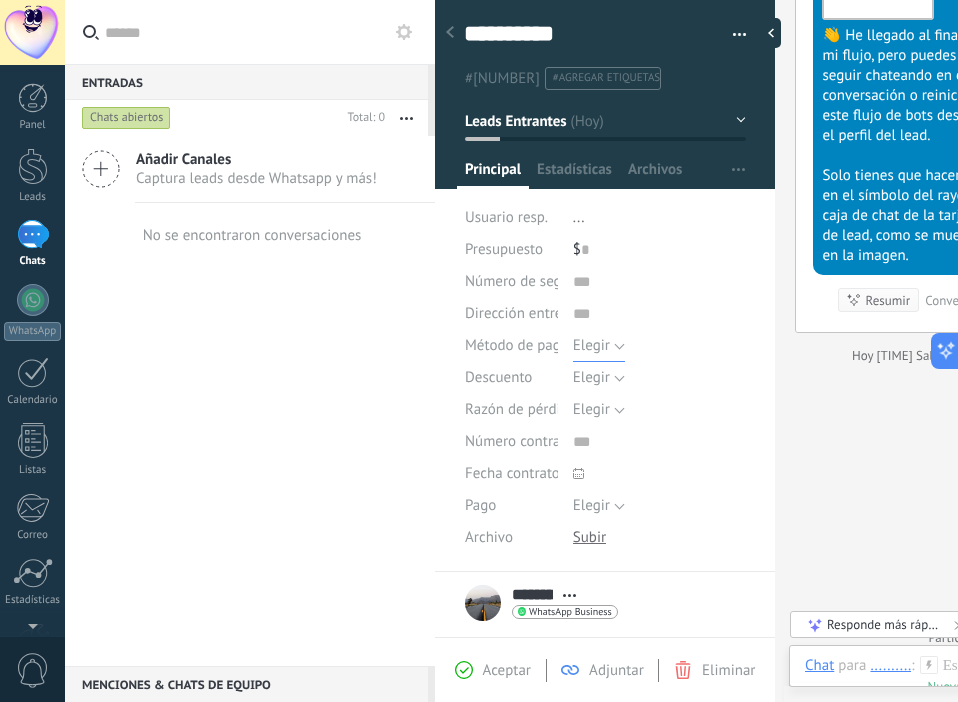 click on "Elegir" at bounding box center (591, 345) 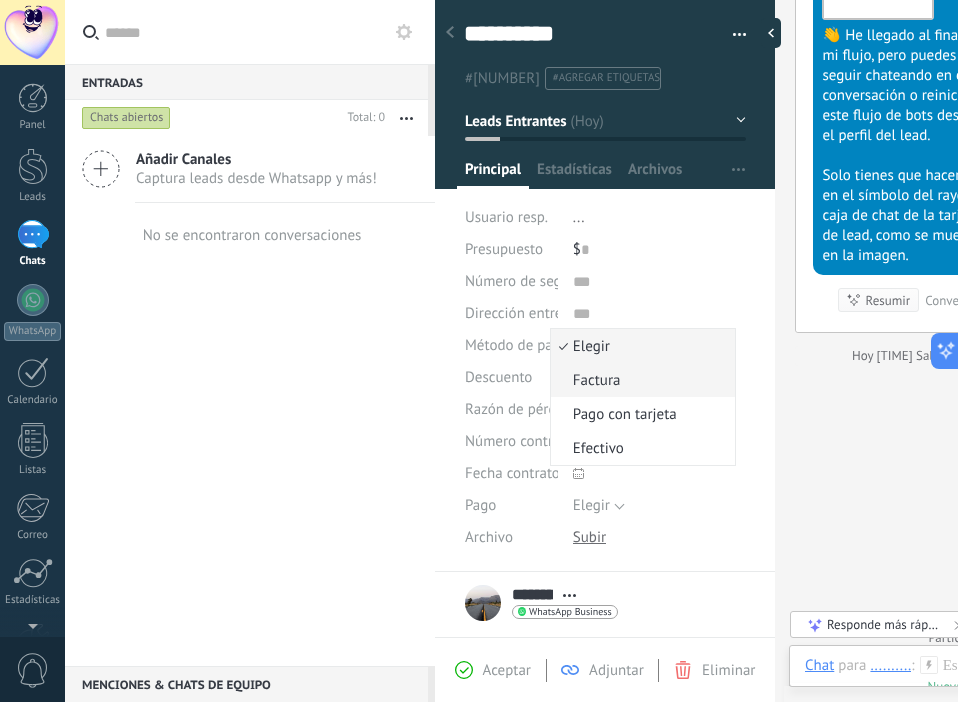 click on "Factura" at bounding box center (640, 346) 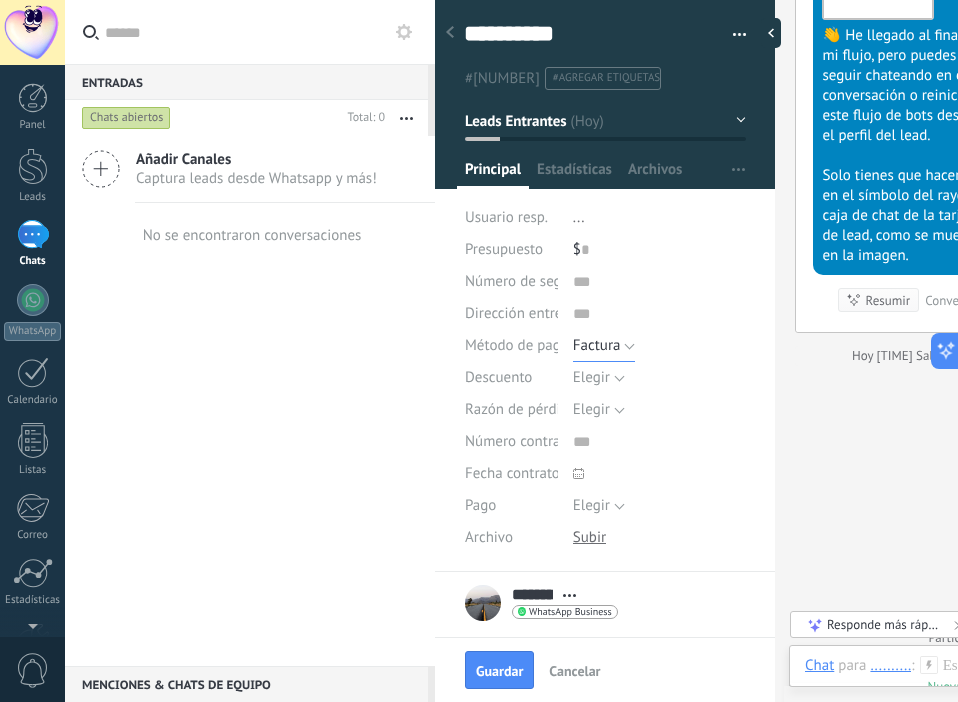 click on "Factura" at bounding box center (597, 345) 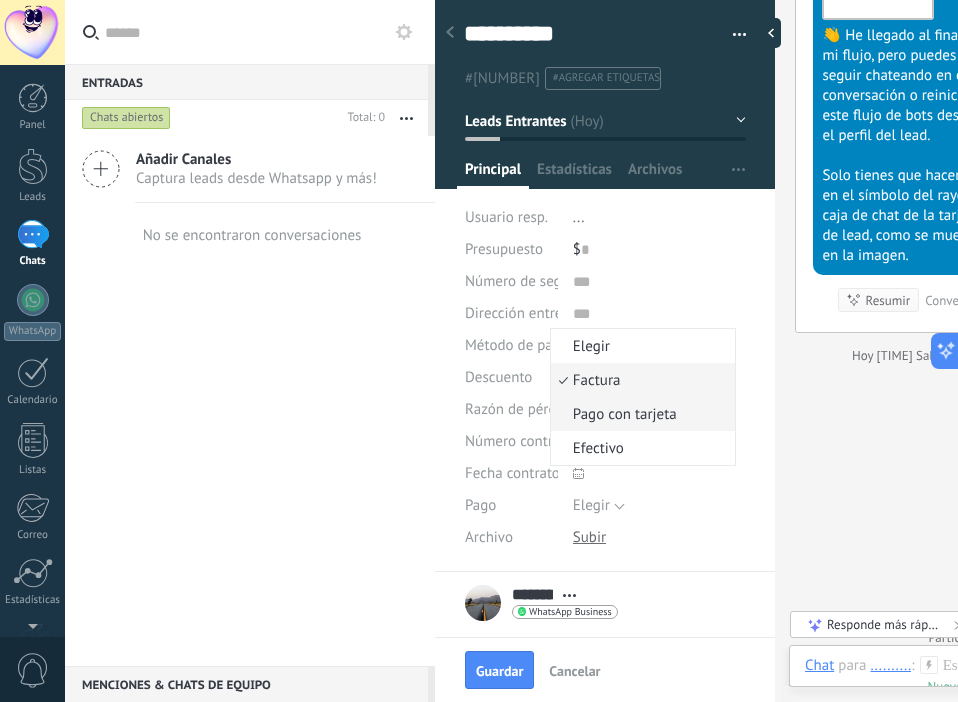 click on "Pago con tarjeta" at bounding box center [643, 414] 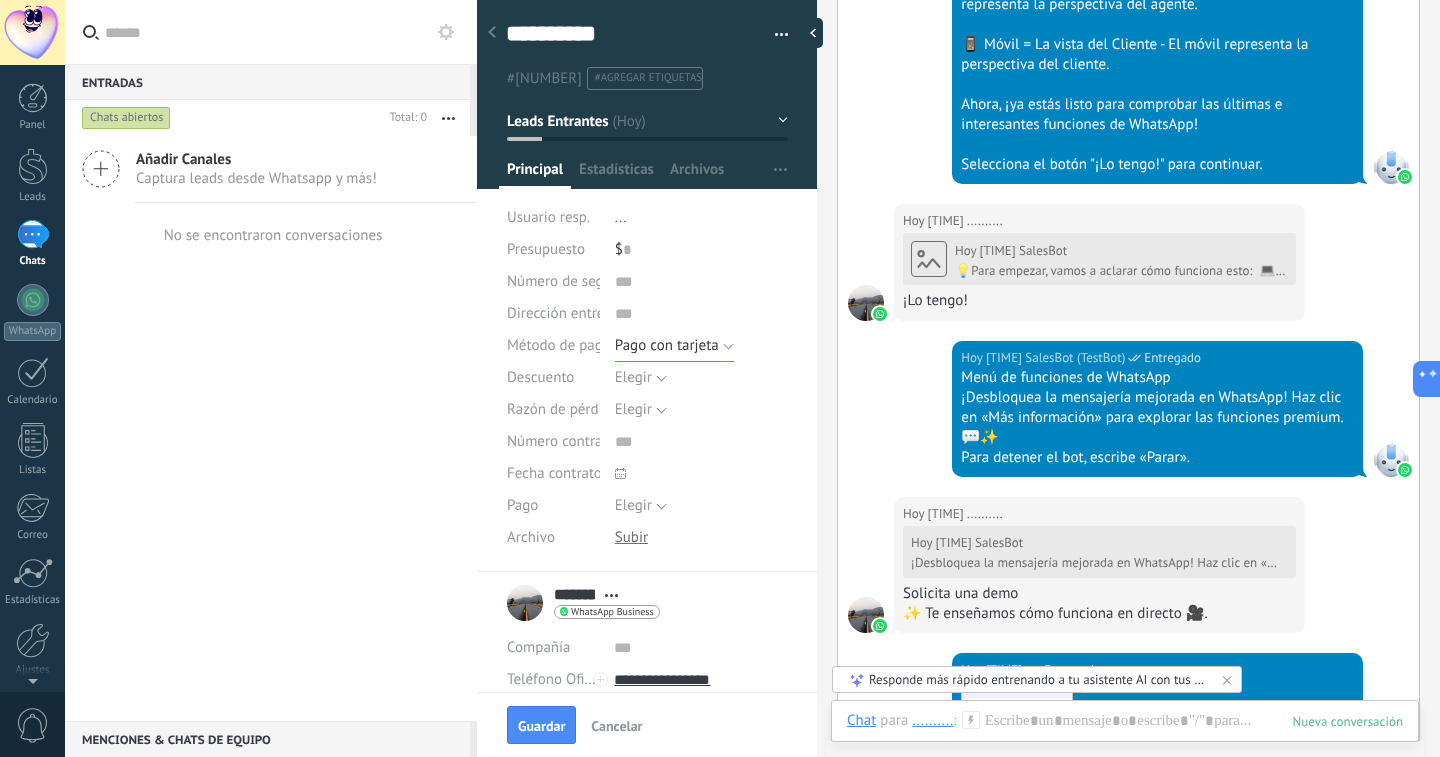 scroll, scrollTop: 814, scrollLeft: 0, axis: vertical 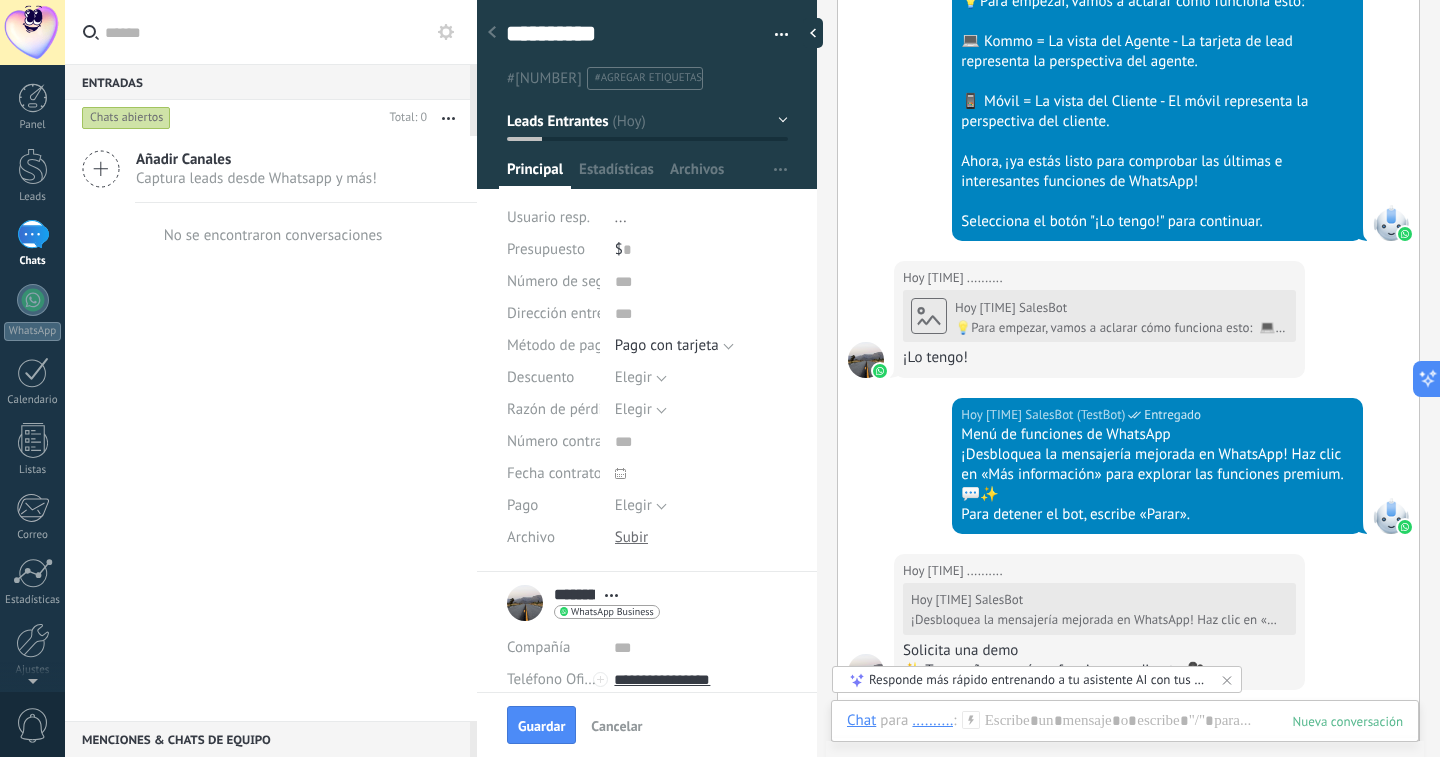 click on "..." at bounding box center [621, 217] 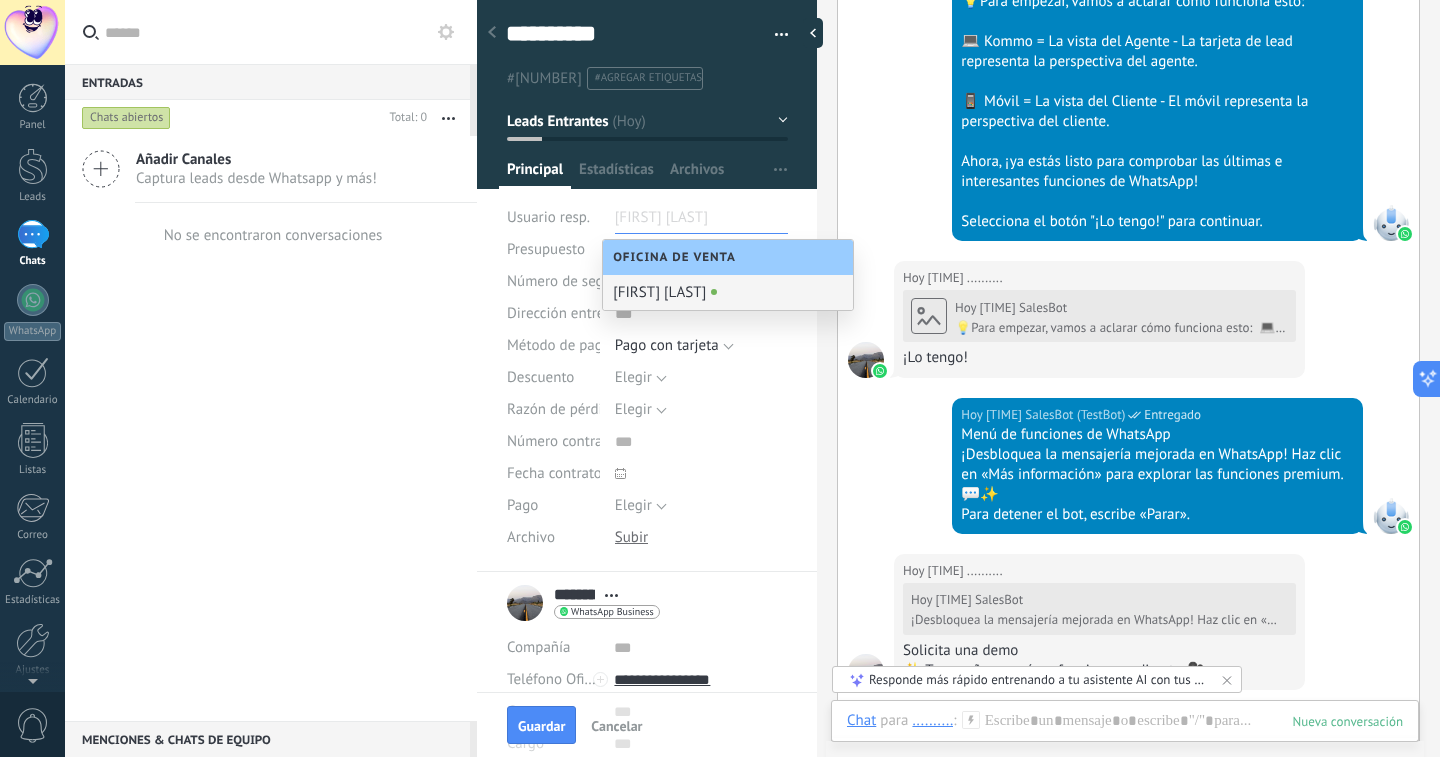 click on "Presupuesto" at bounding box center [546, 249] 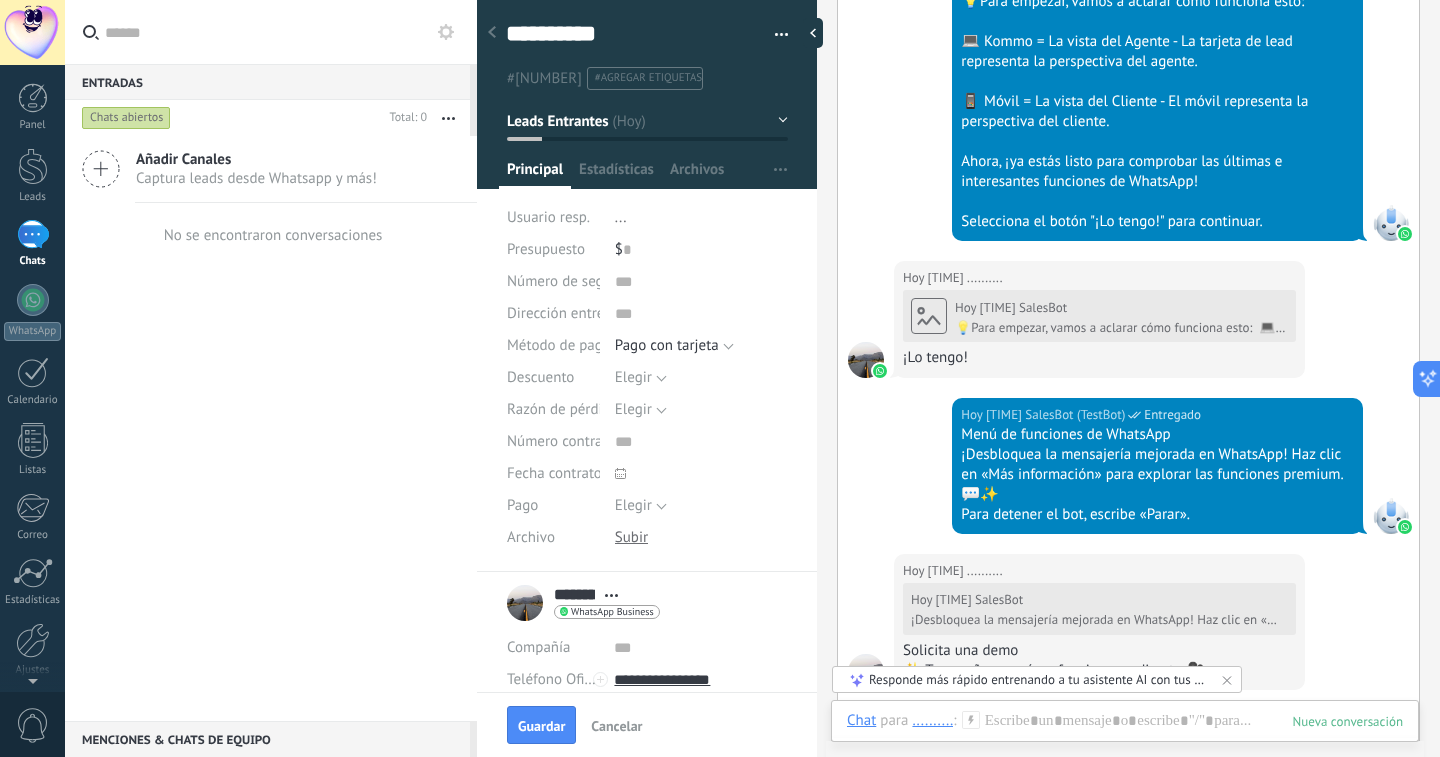 click on "$
0" at bounding box center [701, 250] 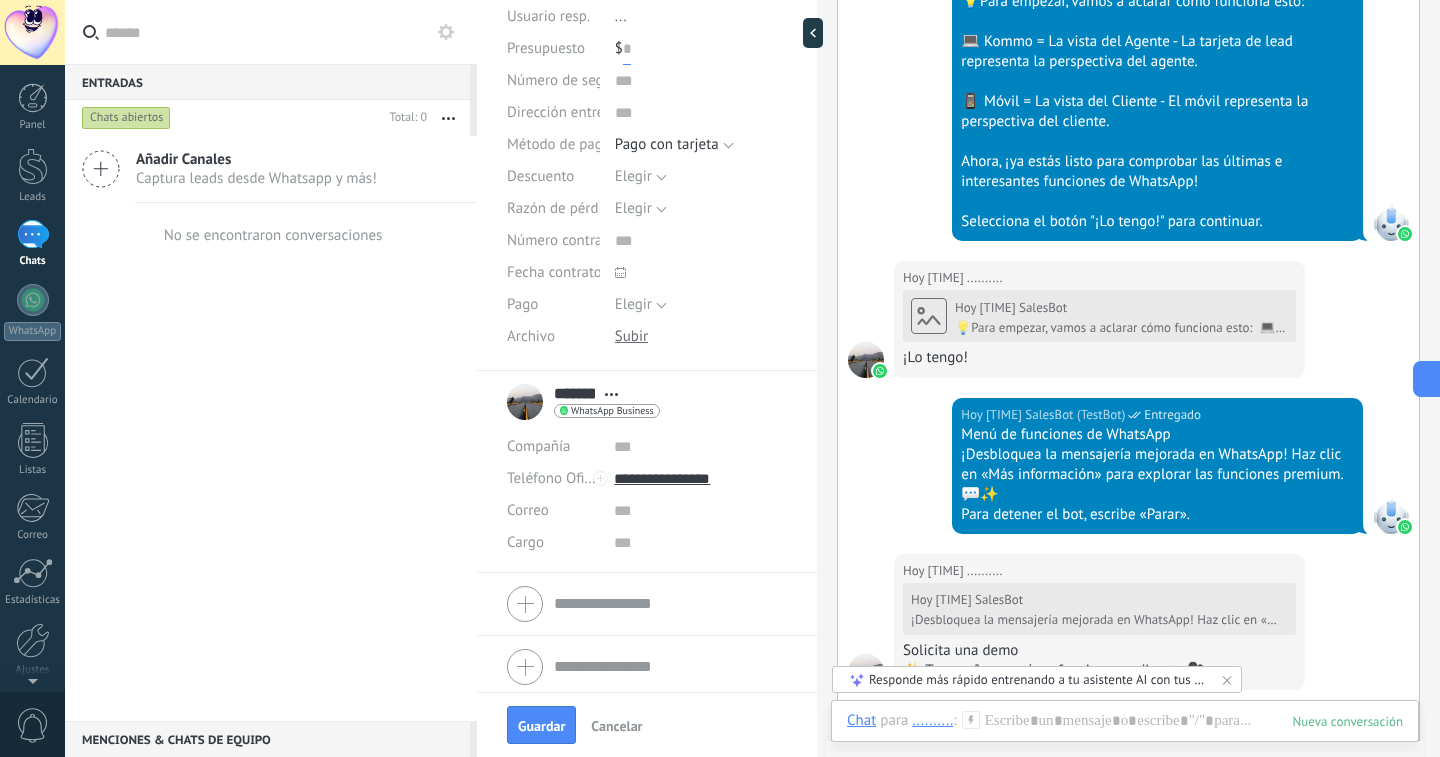scroll, scrollTop: 208, scrollLeft: 0, axis: vertical 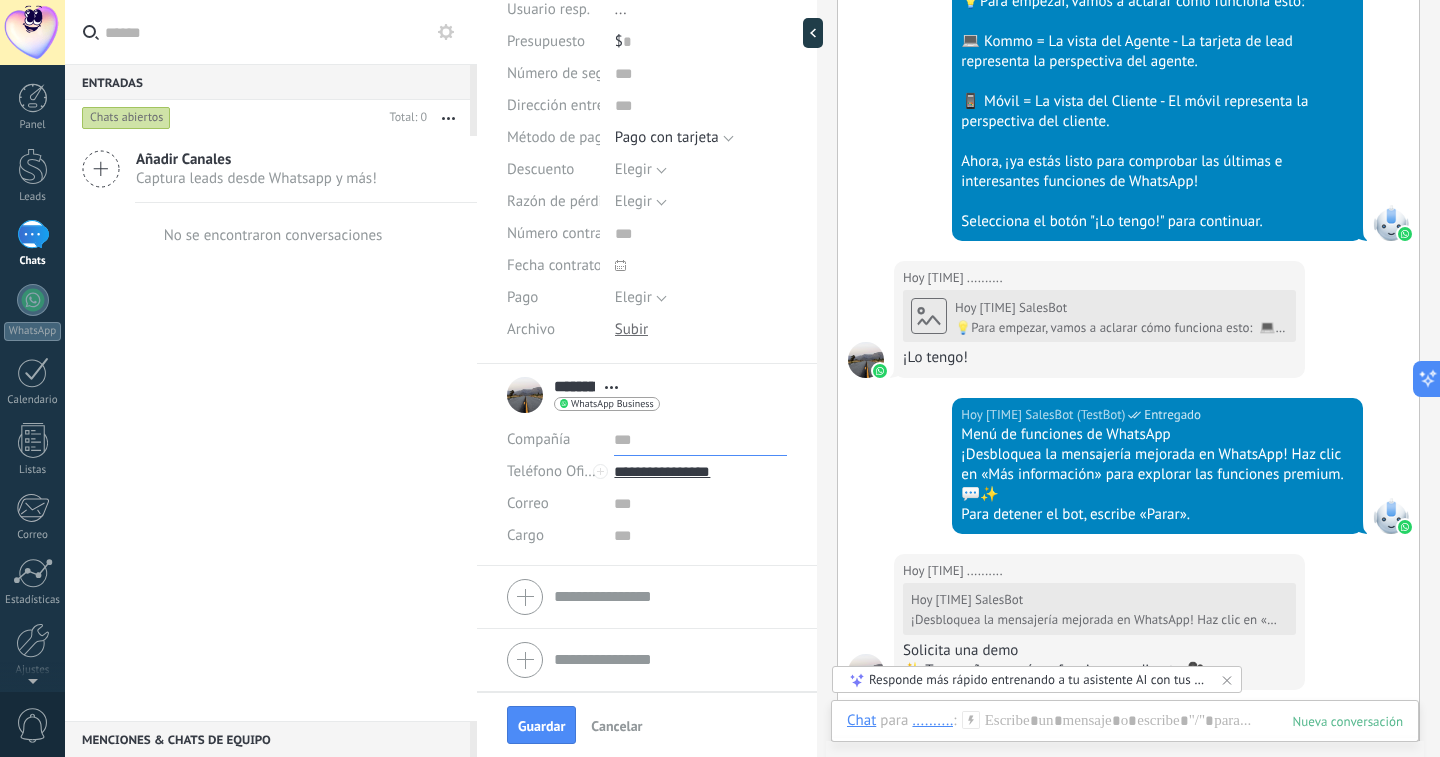 click at bounding box center [700, 440] 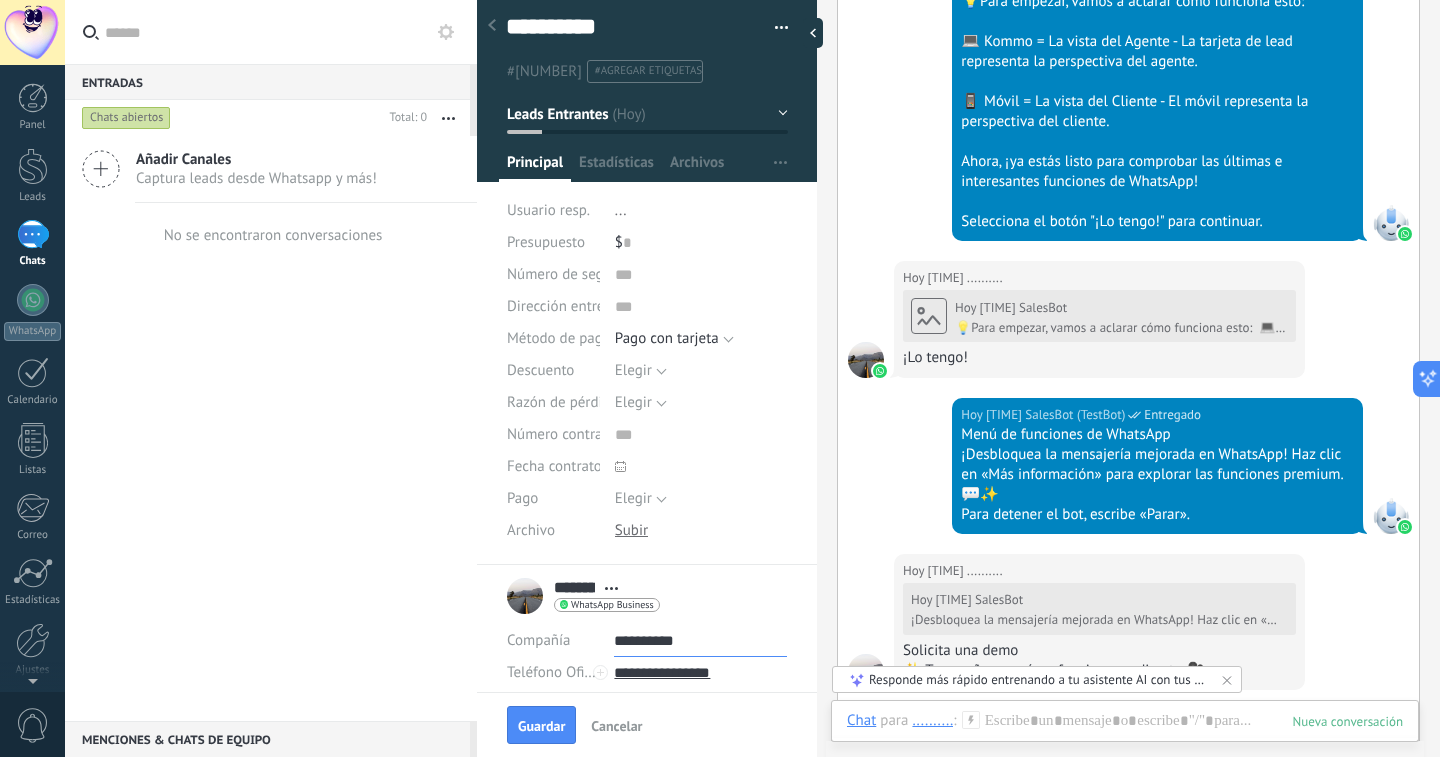 scroll, scrollTop: 0, scrollLeft: 0, axis: both 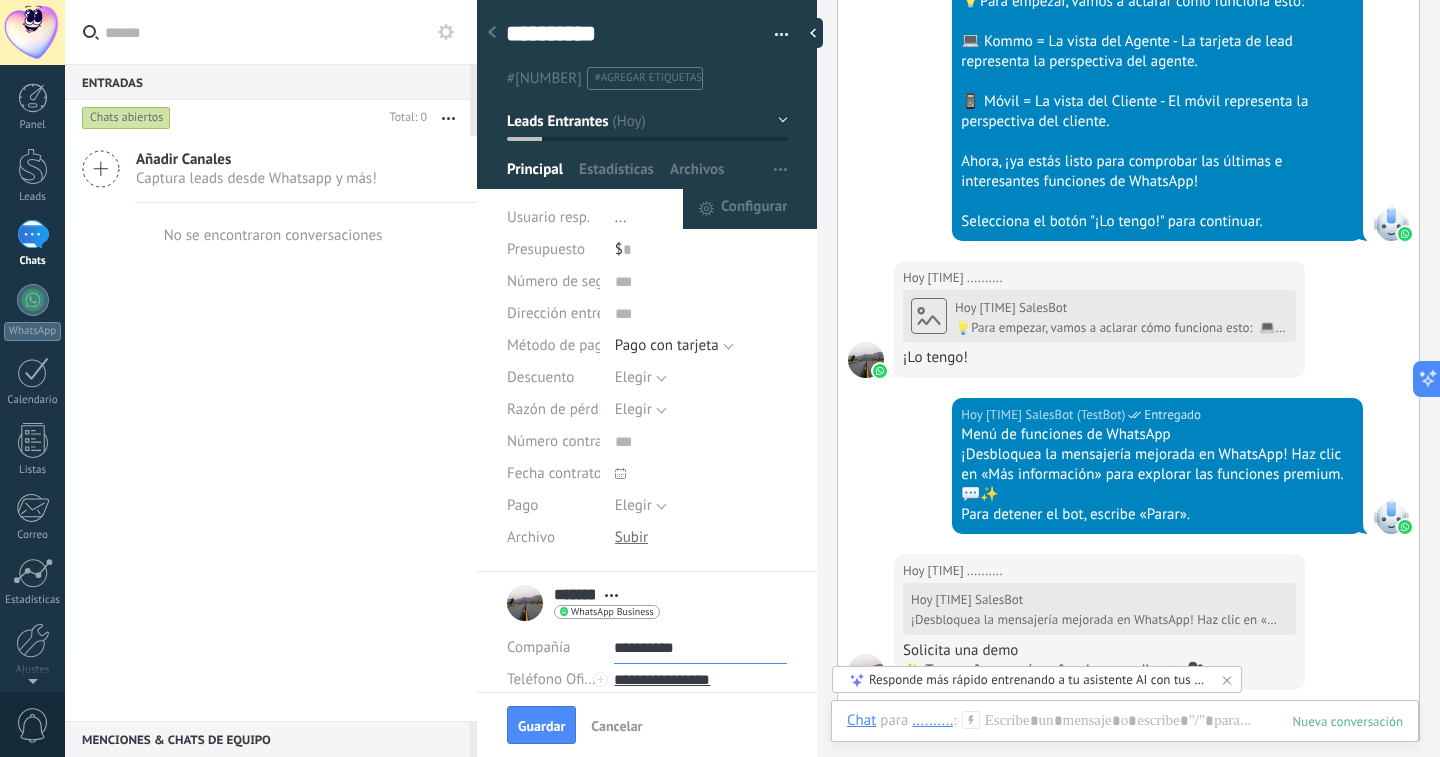 type on "**********" 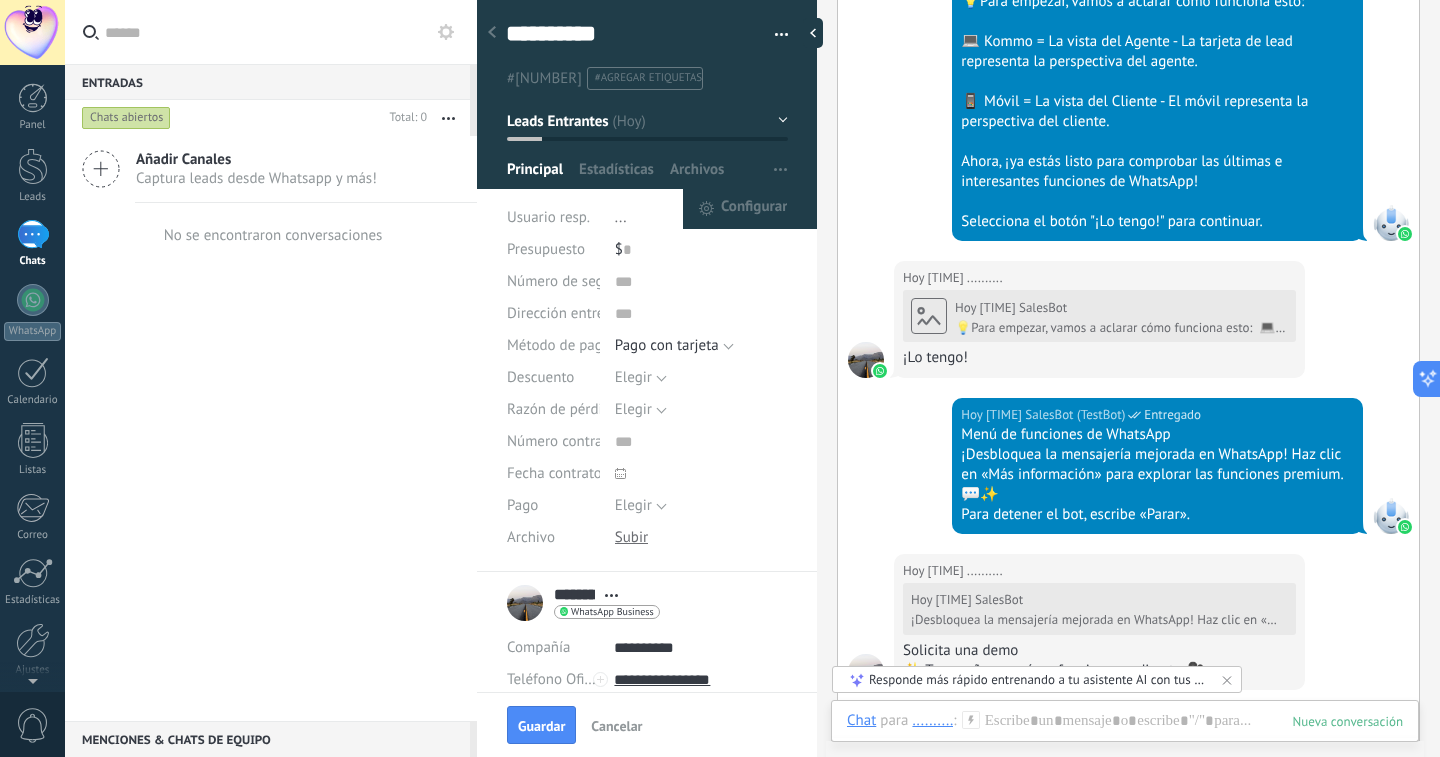 click at bounding box center (780, 170) 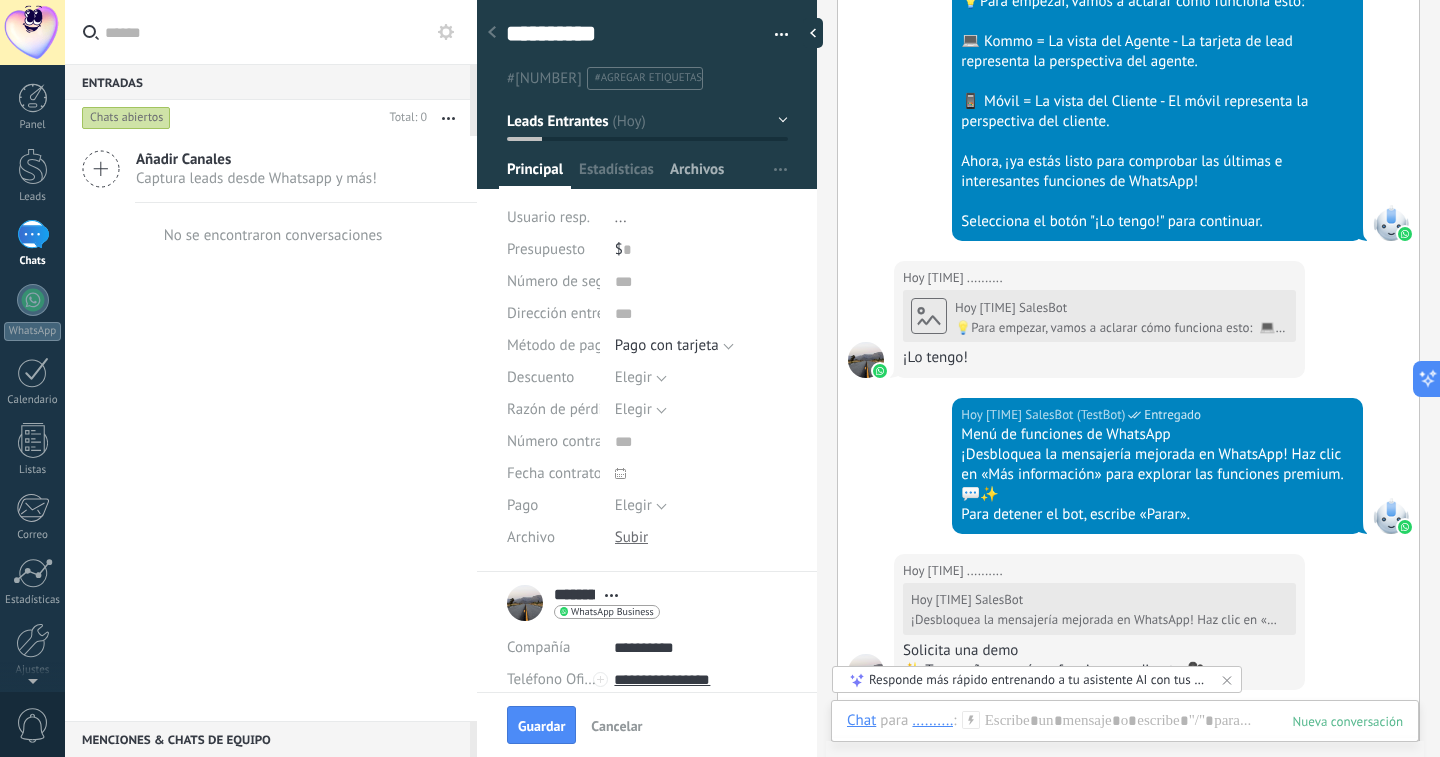 click on "Archivos" at bounding box center [535, 174] 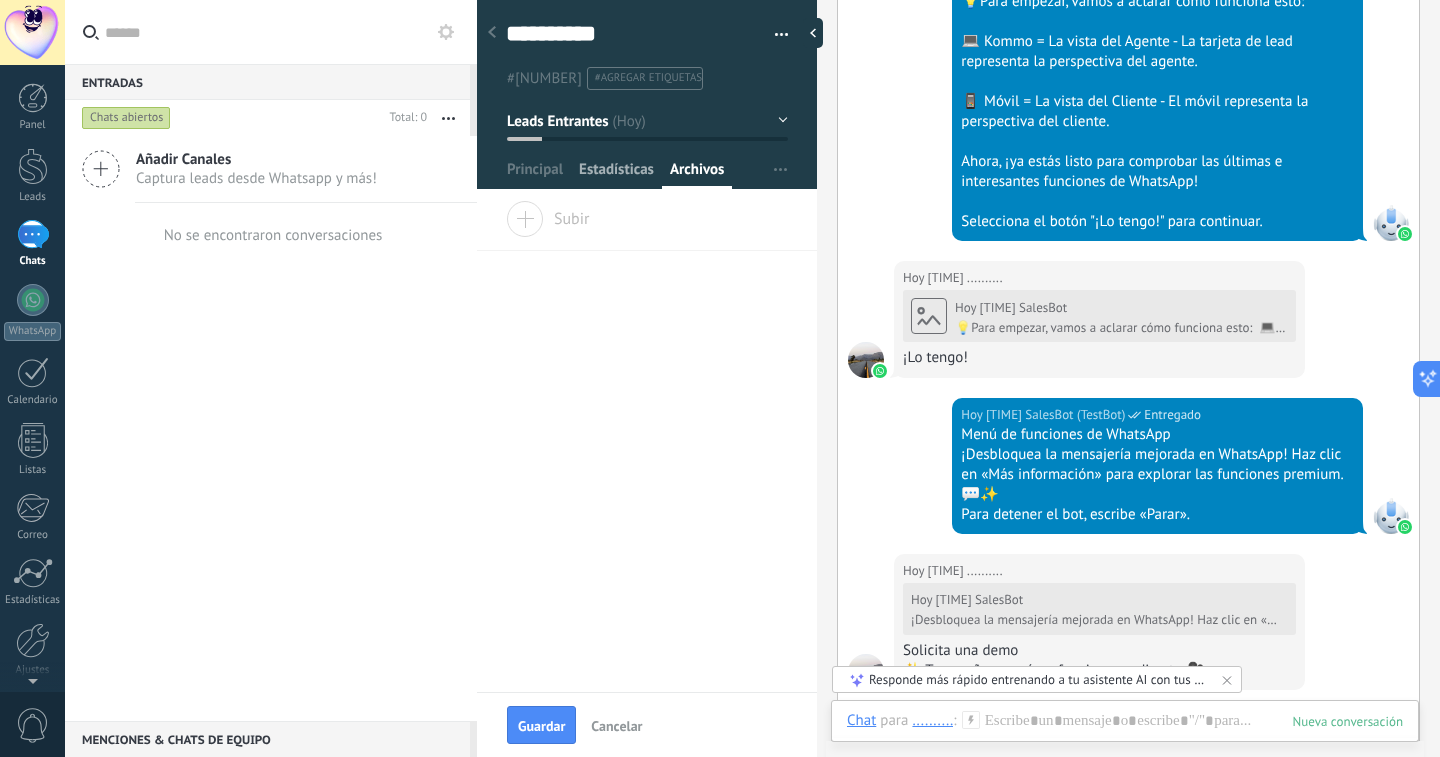 click on "Estadísticas" at bounding box center (535, 174) 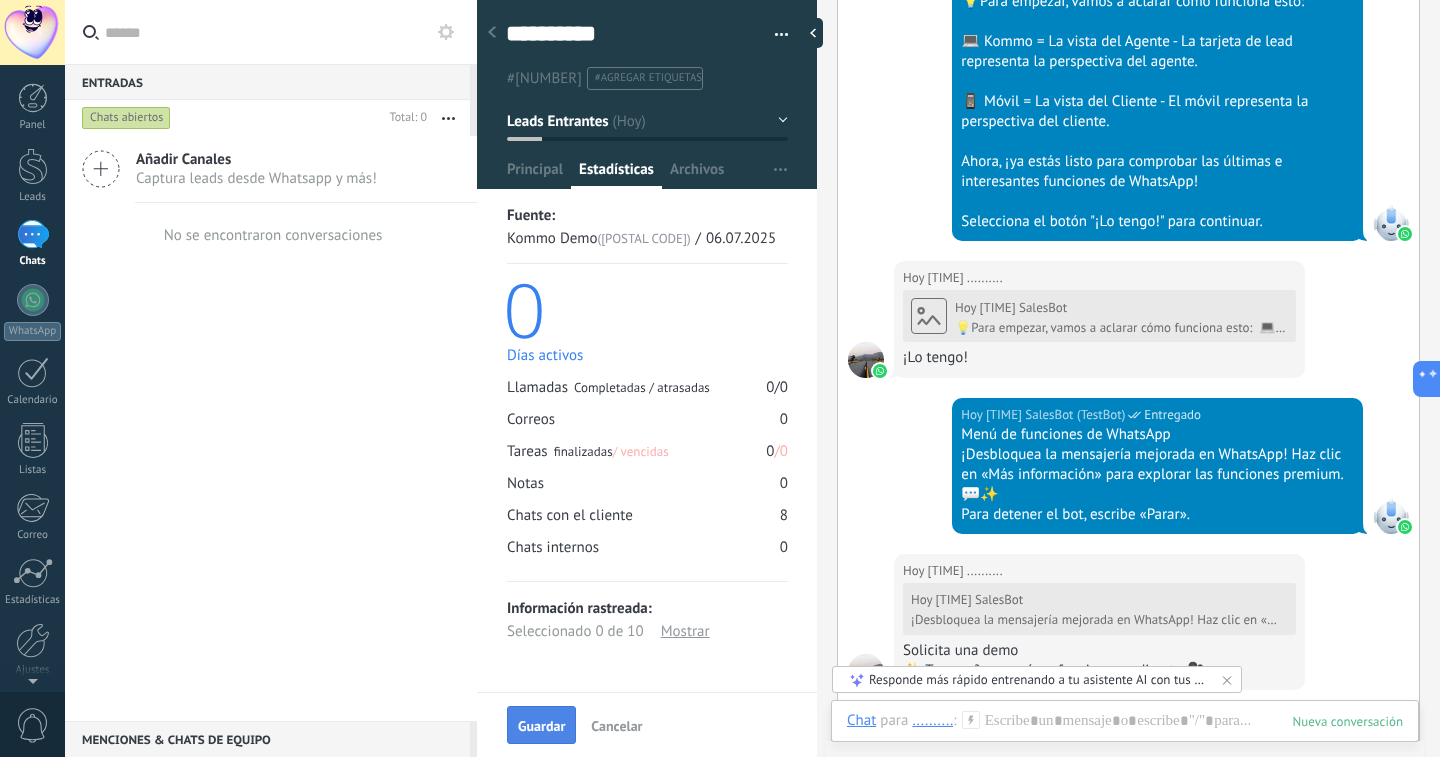 click on "Guardar" at bounding box center (541, 725) 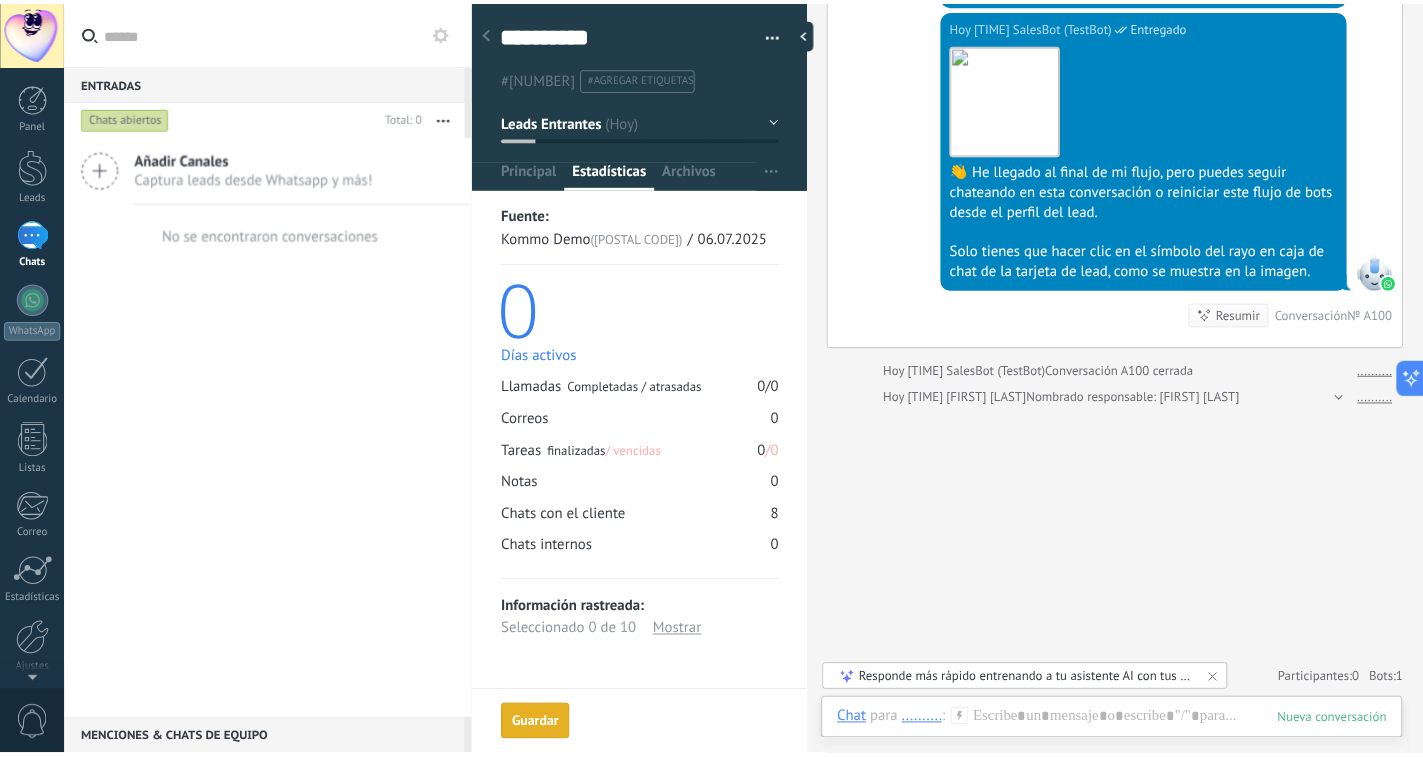 scroll, scrollTop: 1842, scrollLeft: 0, axis: vertical 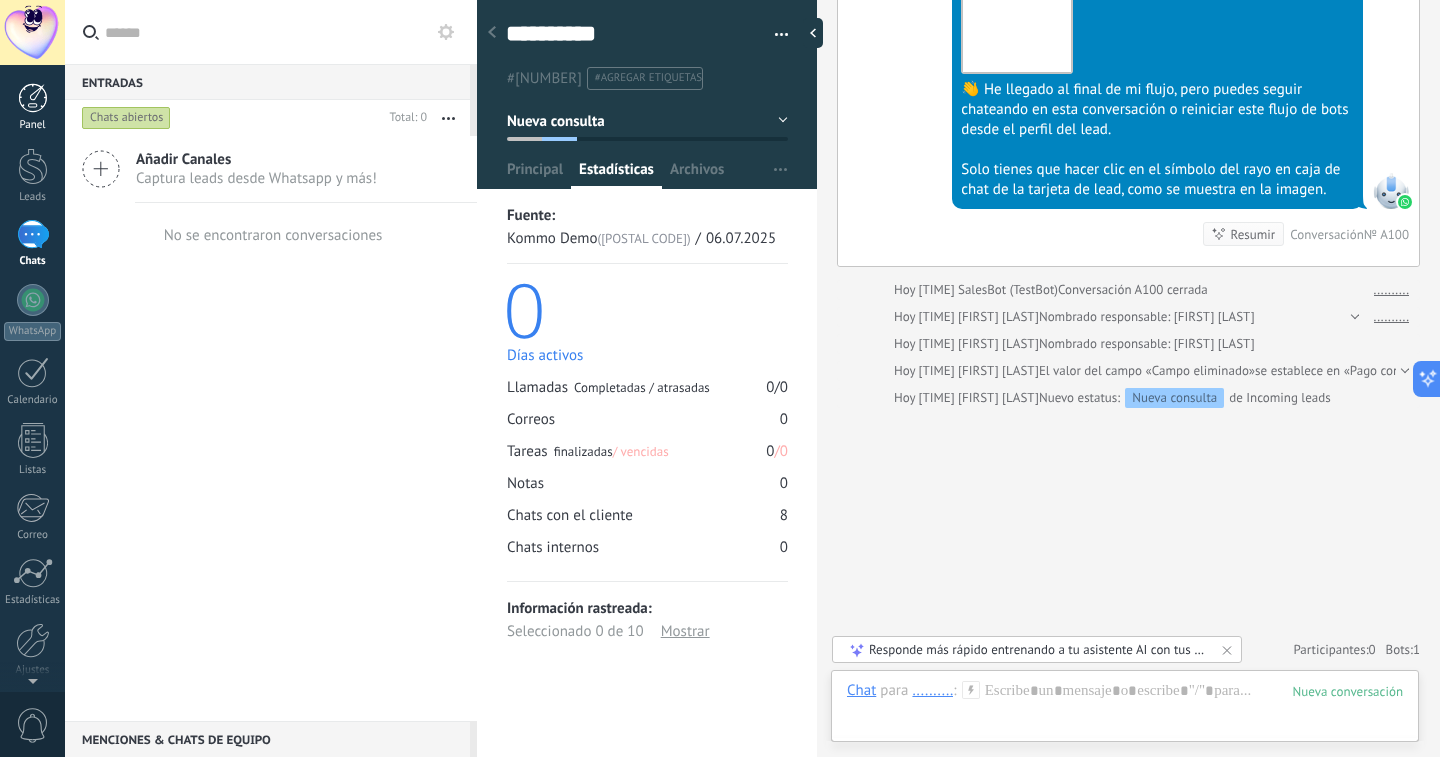 click at bounding box center [33, 98] 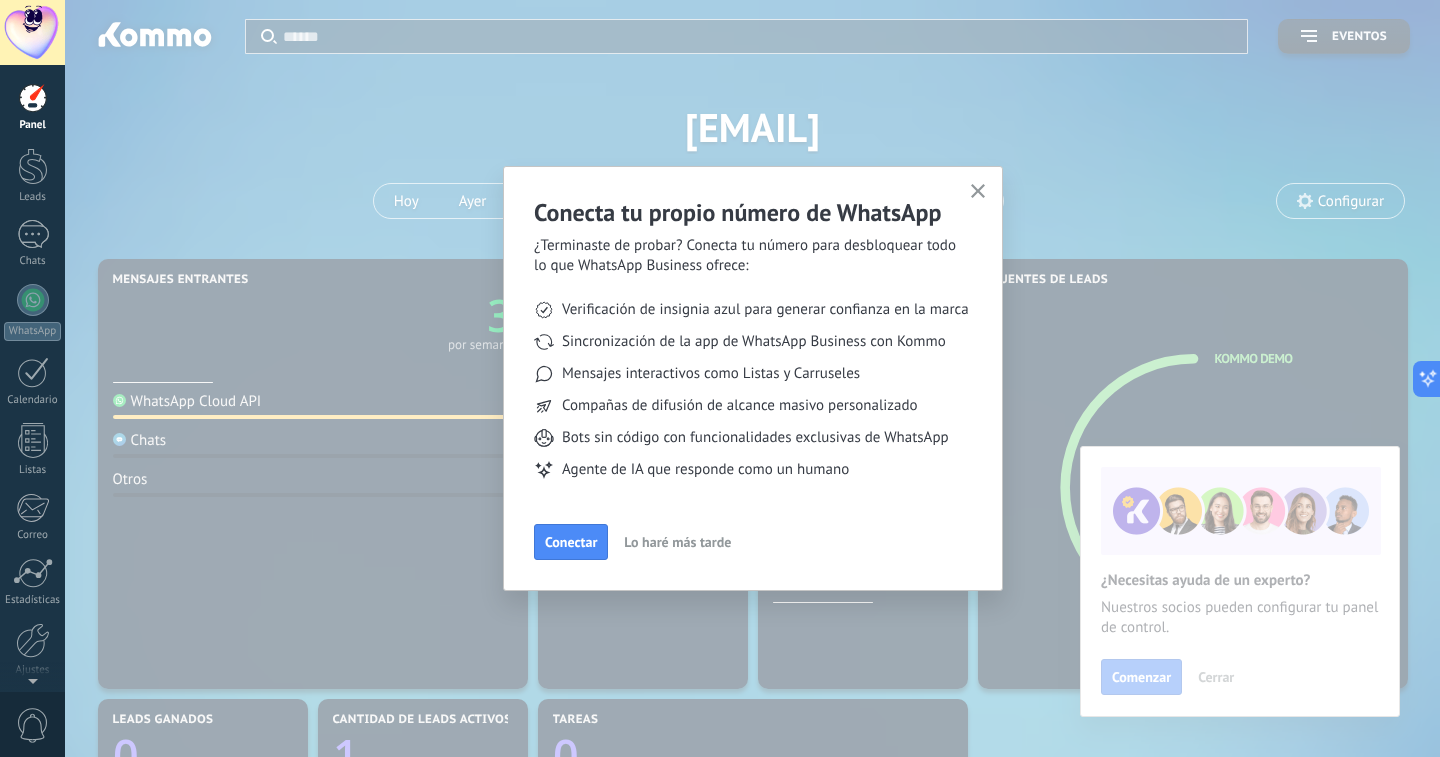 click at bounding box center [978, 191] 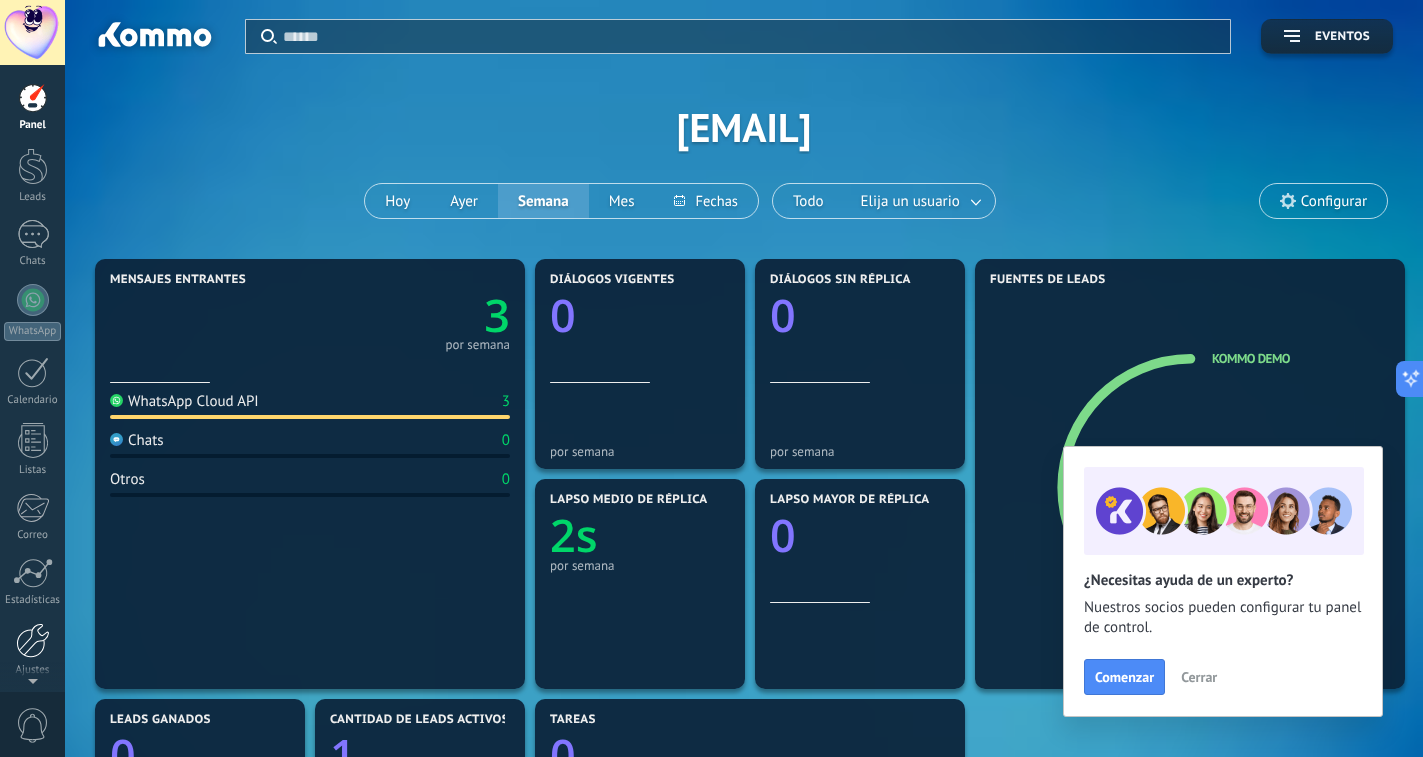 click at bounding box center (33, 640) 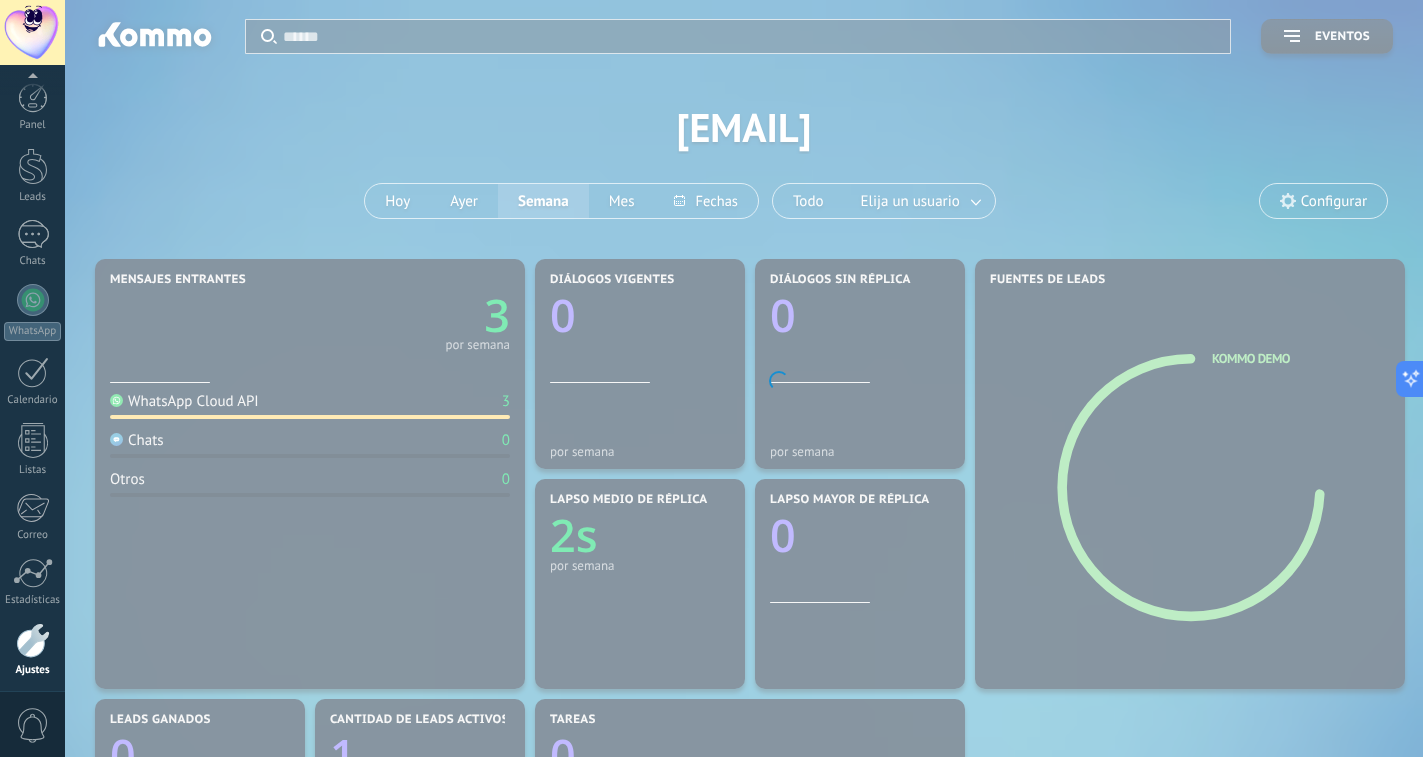 scroll, scrollTop: 75, scrollLeft: 0, axis: vertical 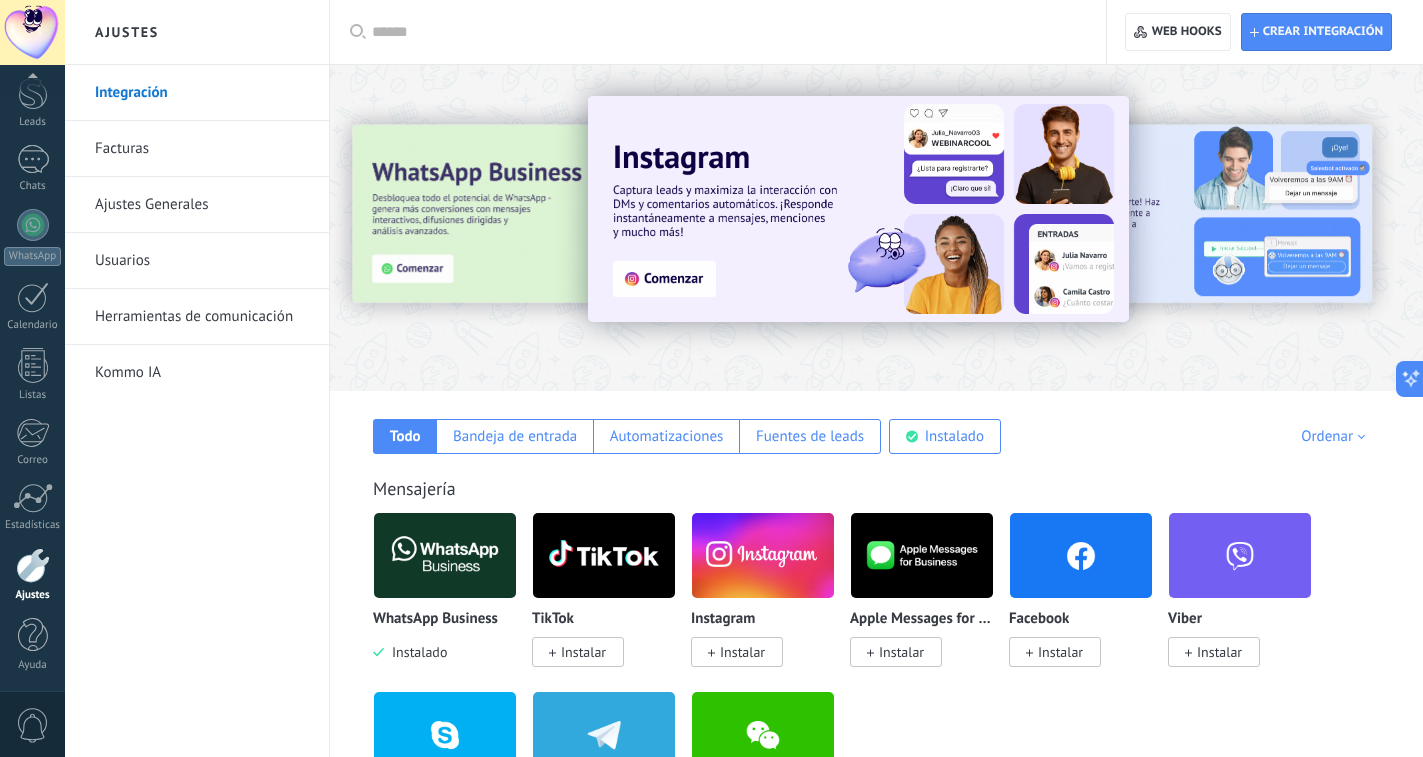 click on "Facturas" at bounding box center (202, 149) 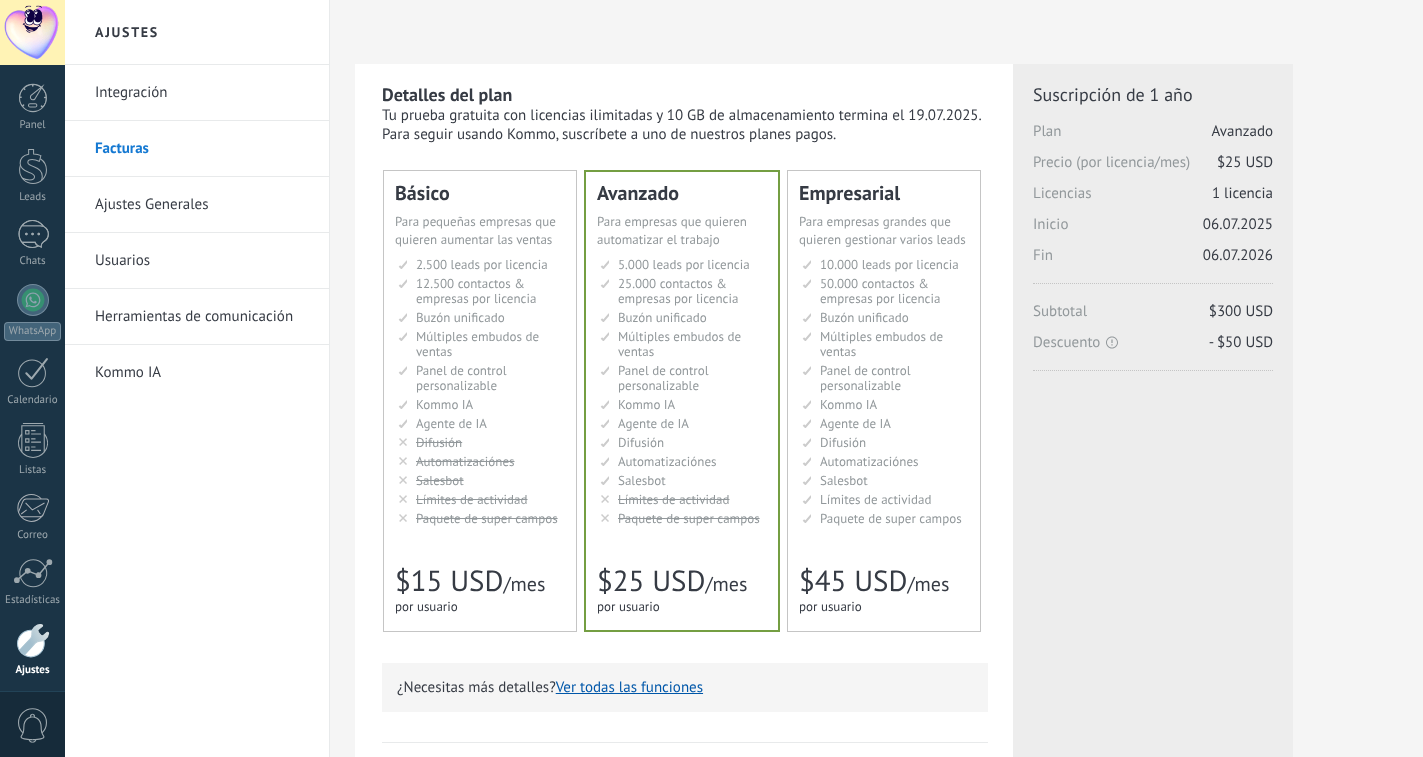 scroll, scrollTop: 0, scrollLeft: 0, axis: both 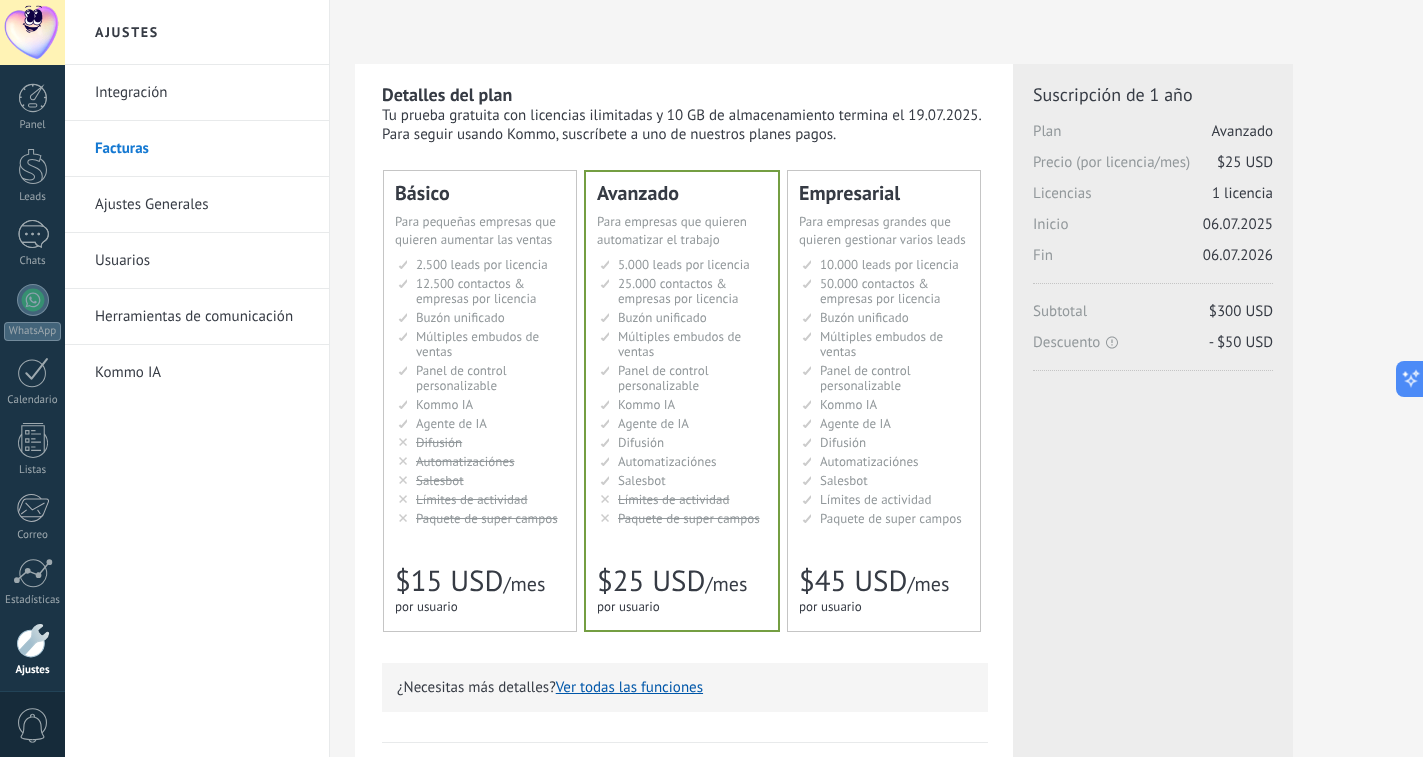 drag, startPoint x: 0, startPoint y: 0, endPoint x: 189, endPoint y: 208, distance: 281.0427 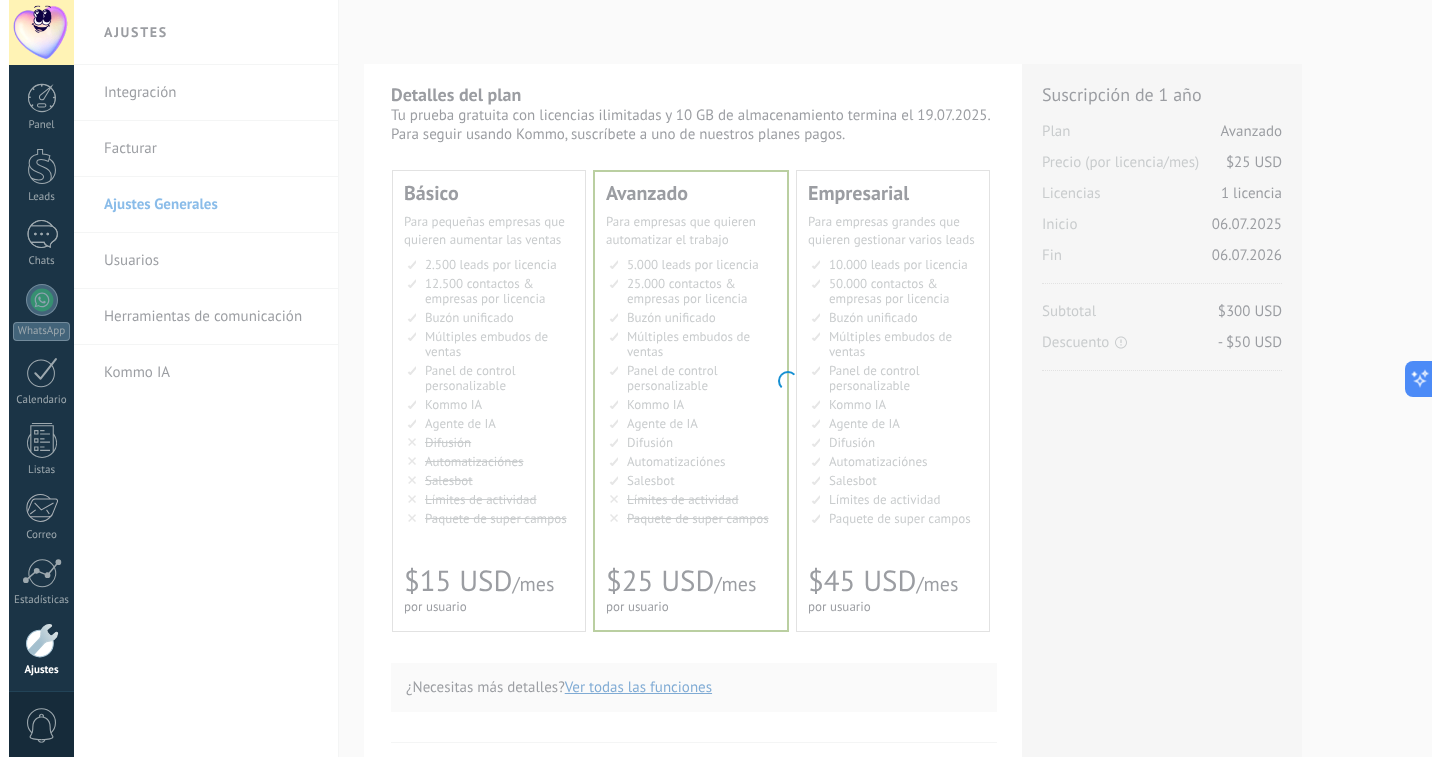 scroll, scrollTop: 0, scrollLeft: 0, axis: both 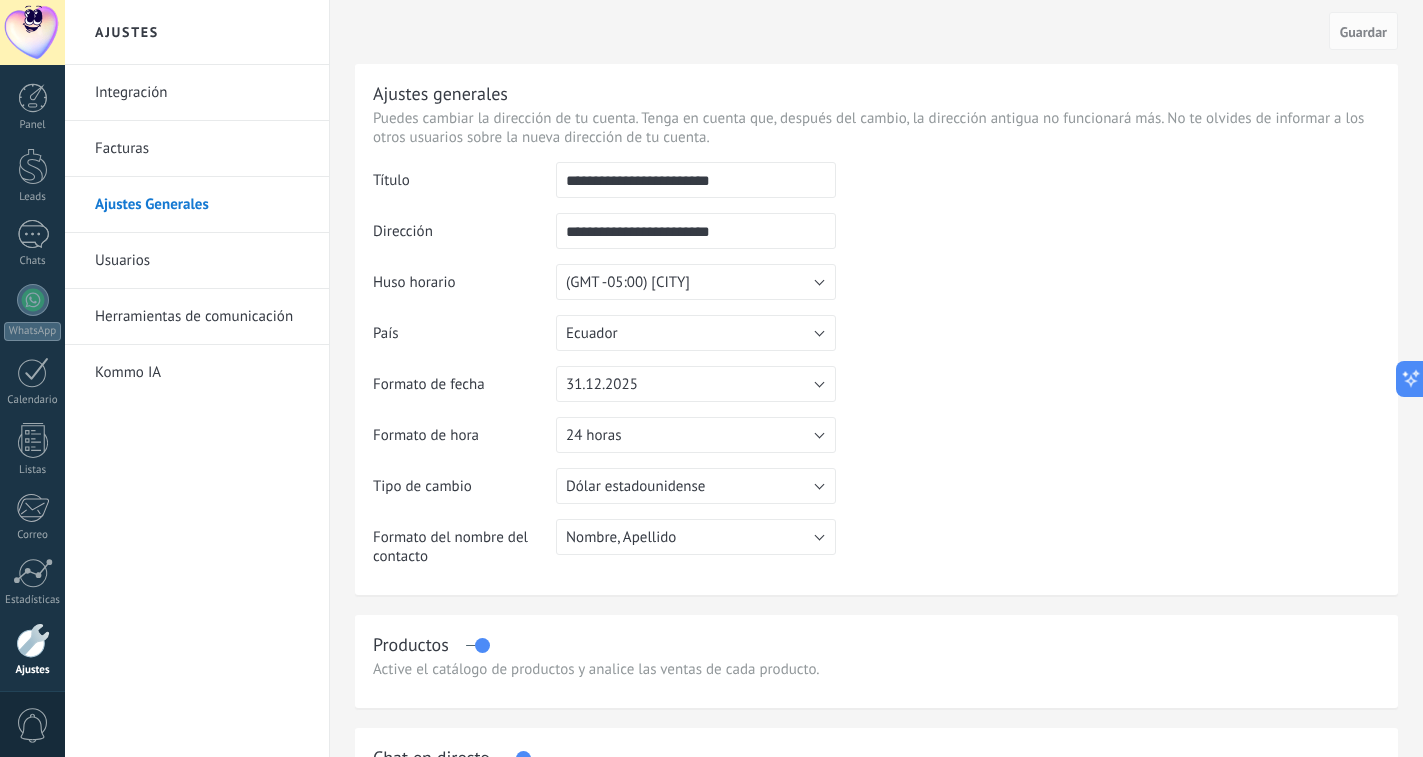 click on "Usuarios" at bounding box center (202, 261) 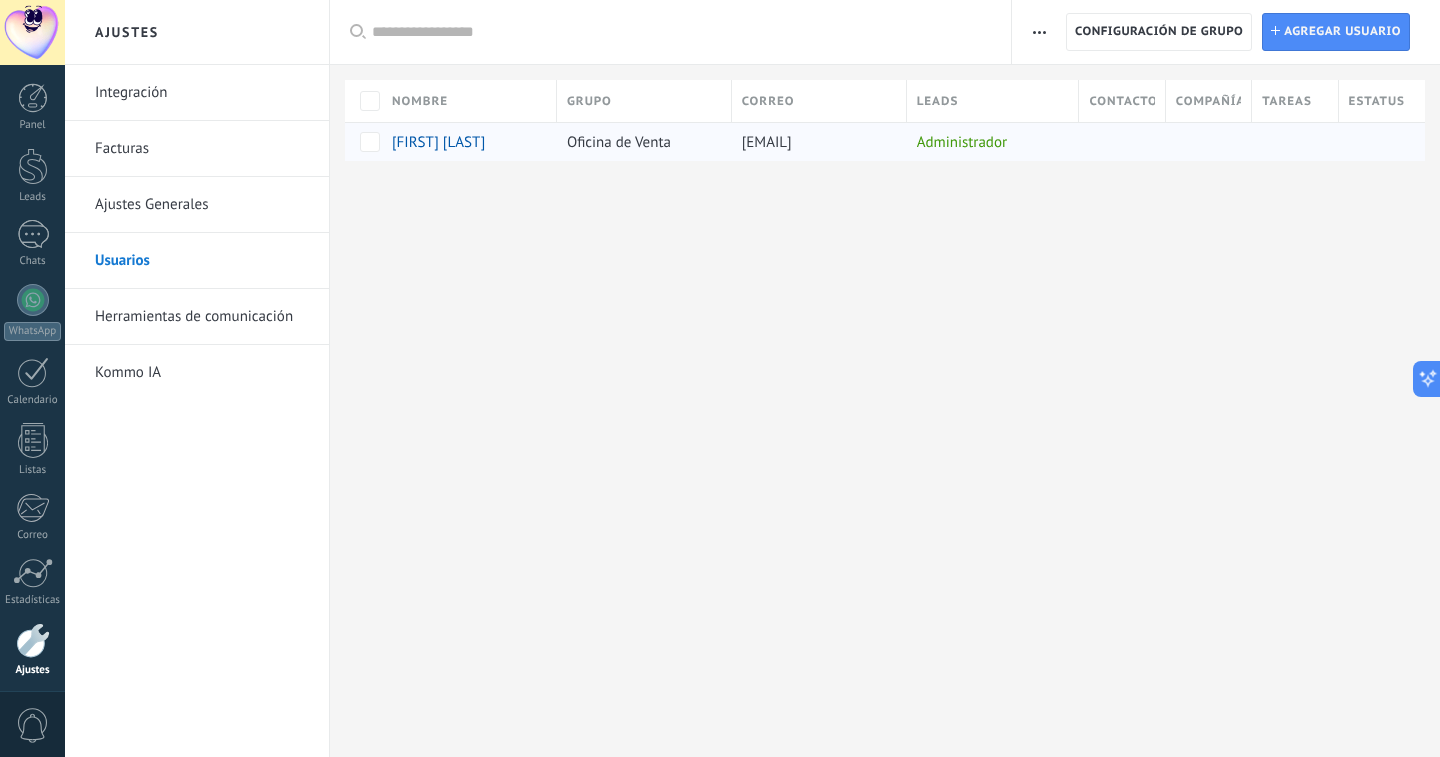 click on "[FIRST] [LAST]" at bounding box center (464, 142) 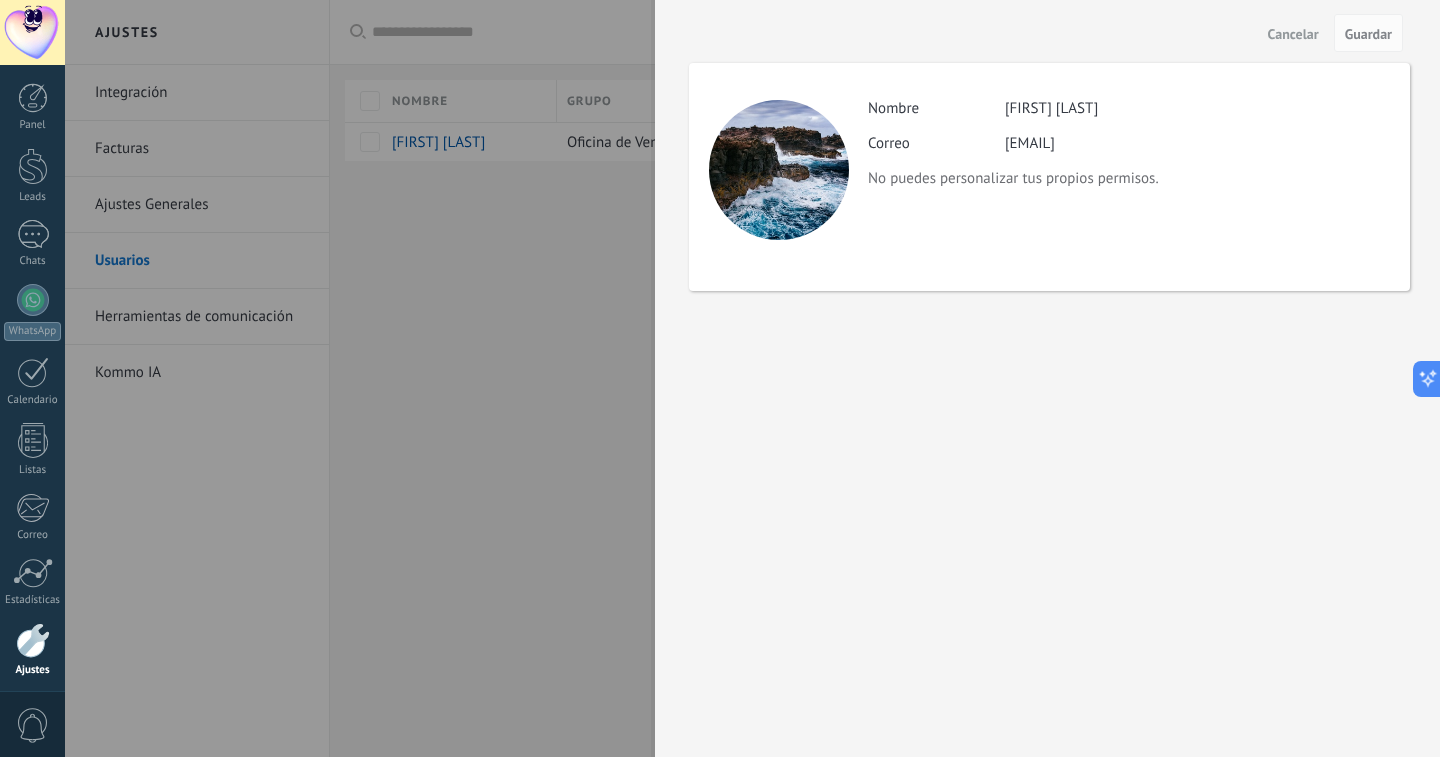 click at bounding box center (720, 378) 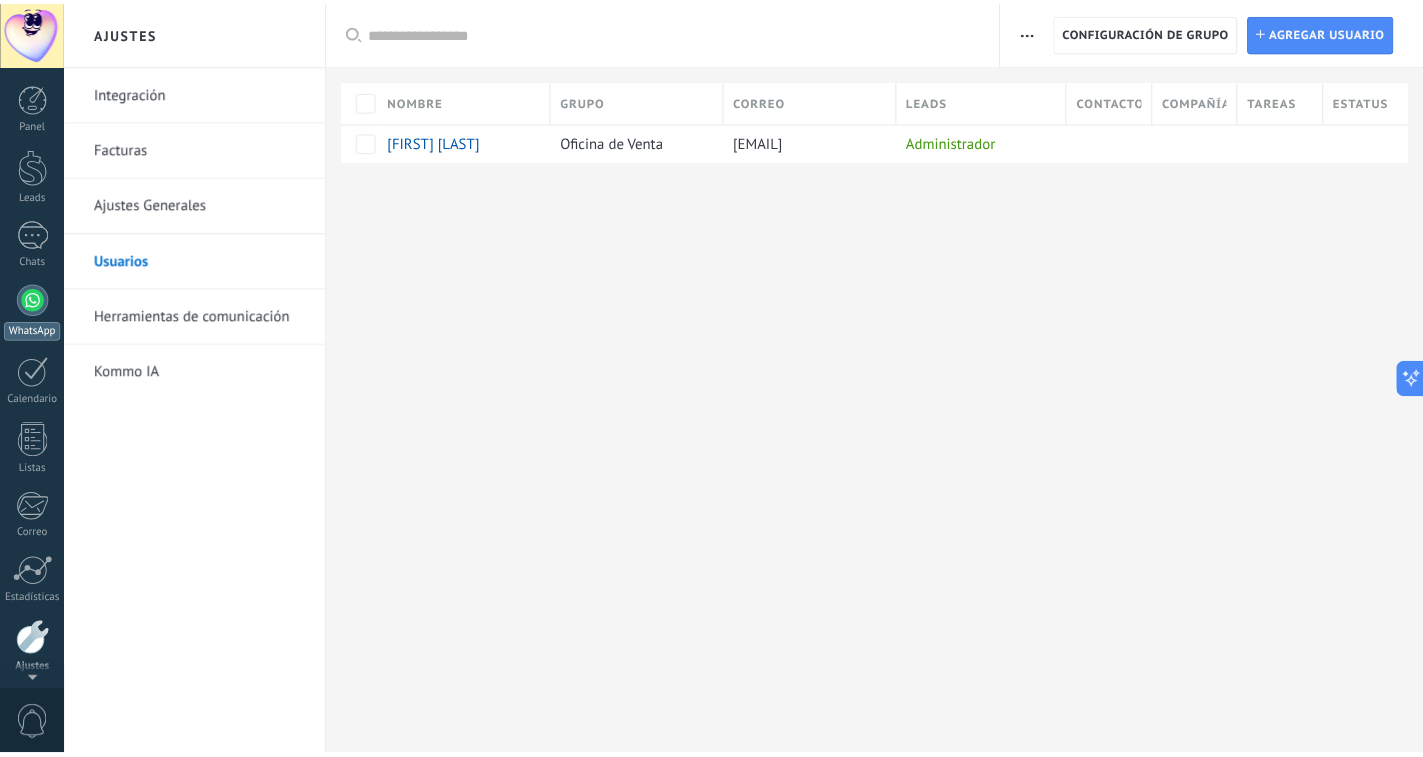 scroll, scrollTop: 75, scrollLeft: 0, axis: vertical 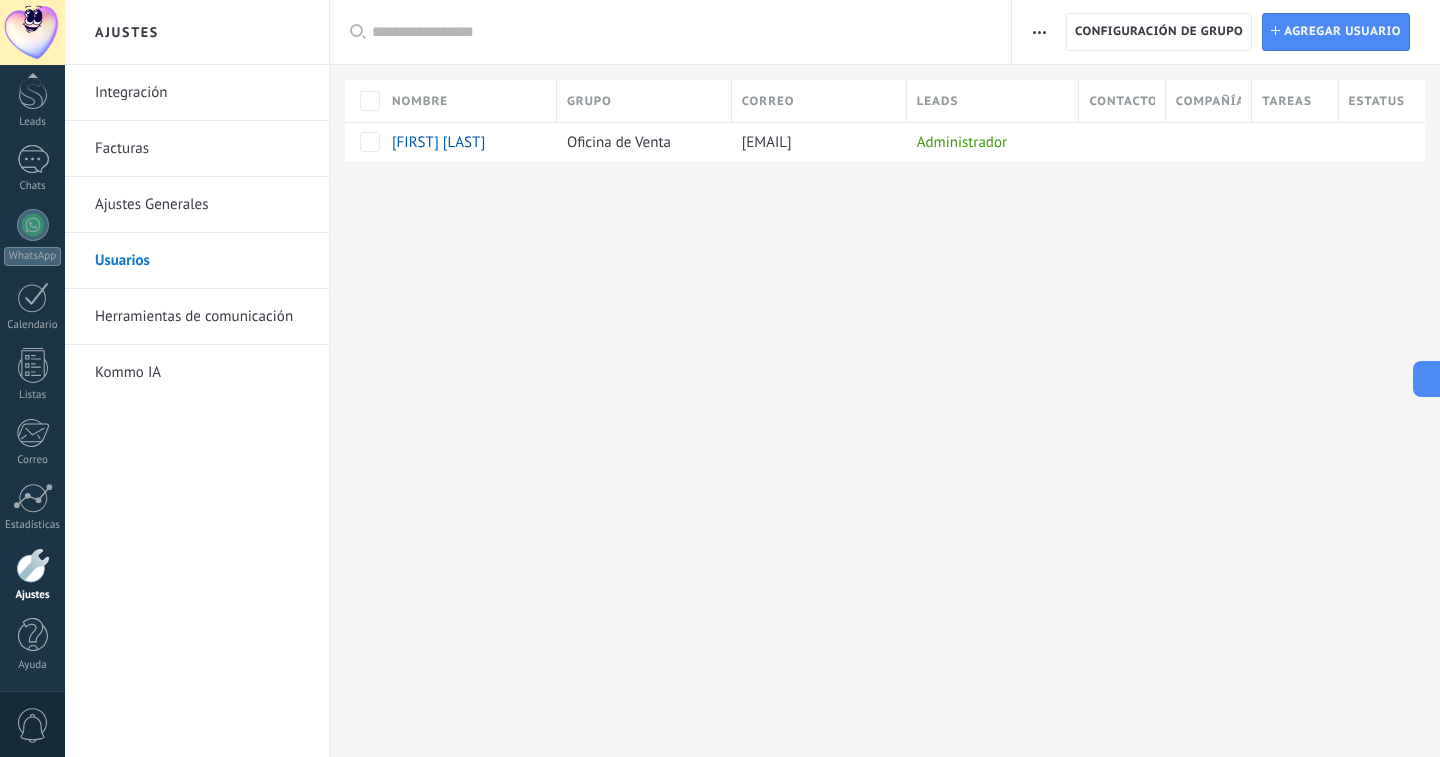 click on "0" at bounding box center [33, 725] 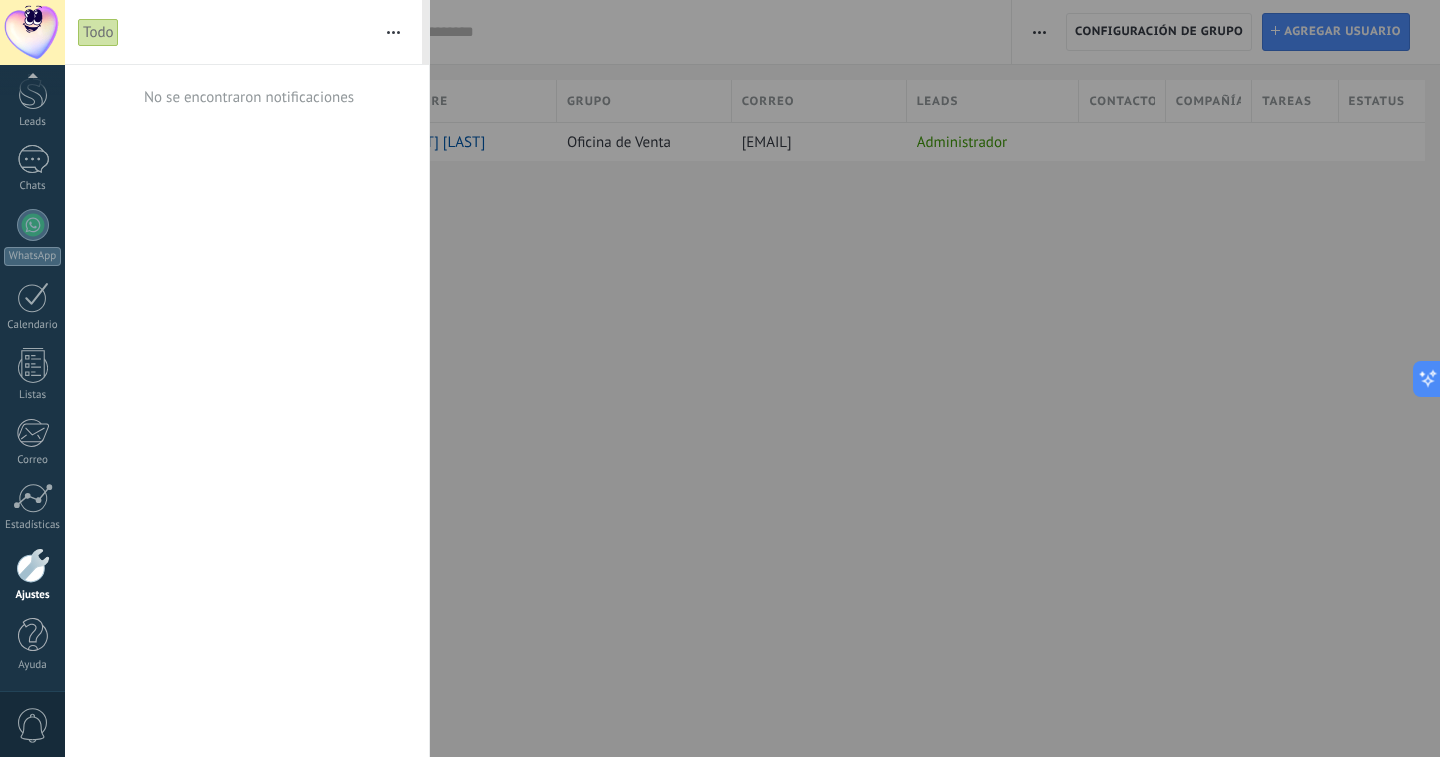 click at bounding box center (720, 378) 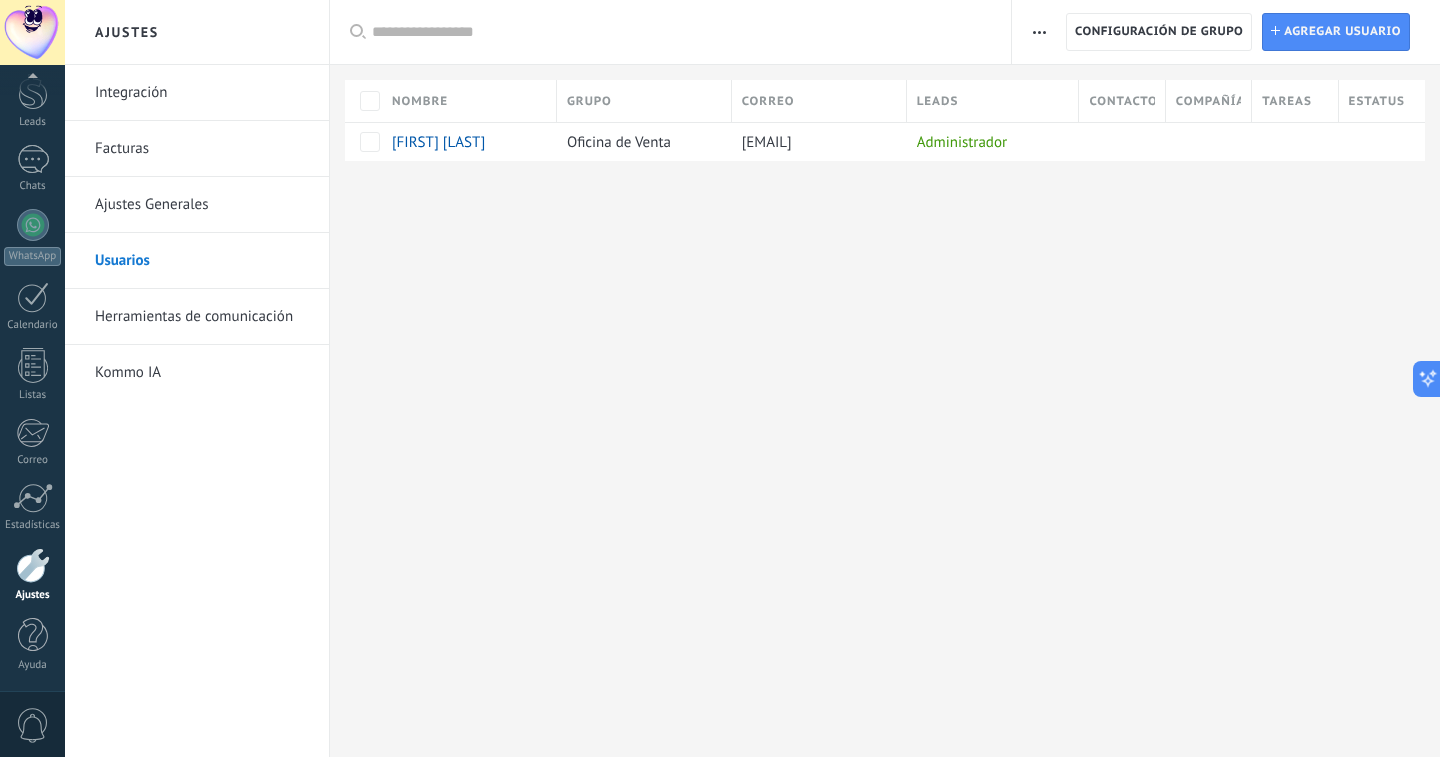 click on "Herramientas de comunicación" at bounding box center (202, 317) 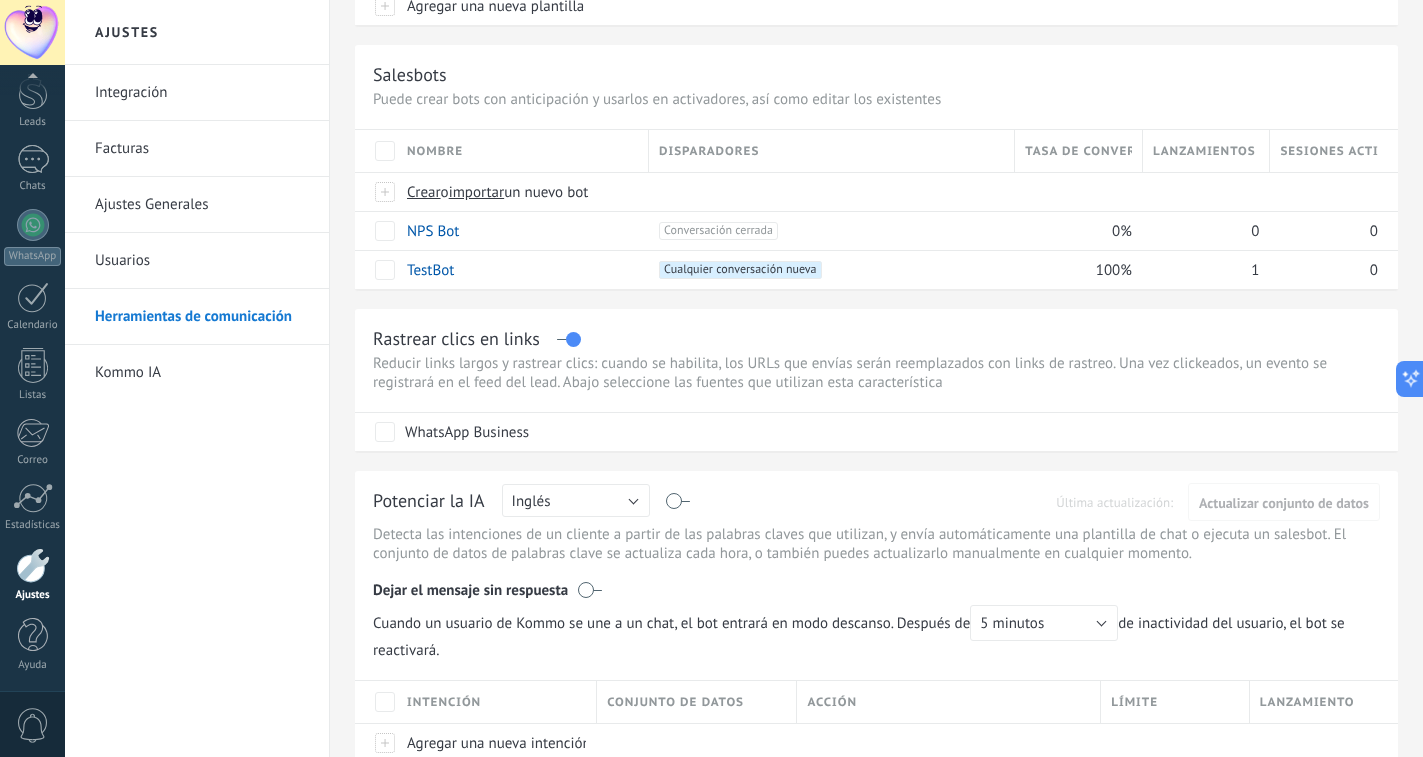 scroll, scrollTop: 0, scrollLeft: 0, axis: both 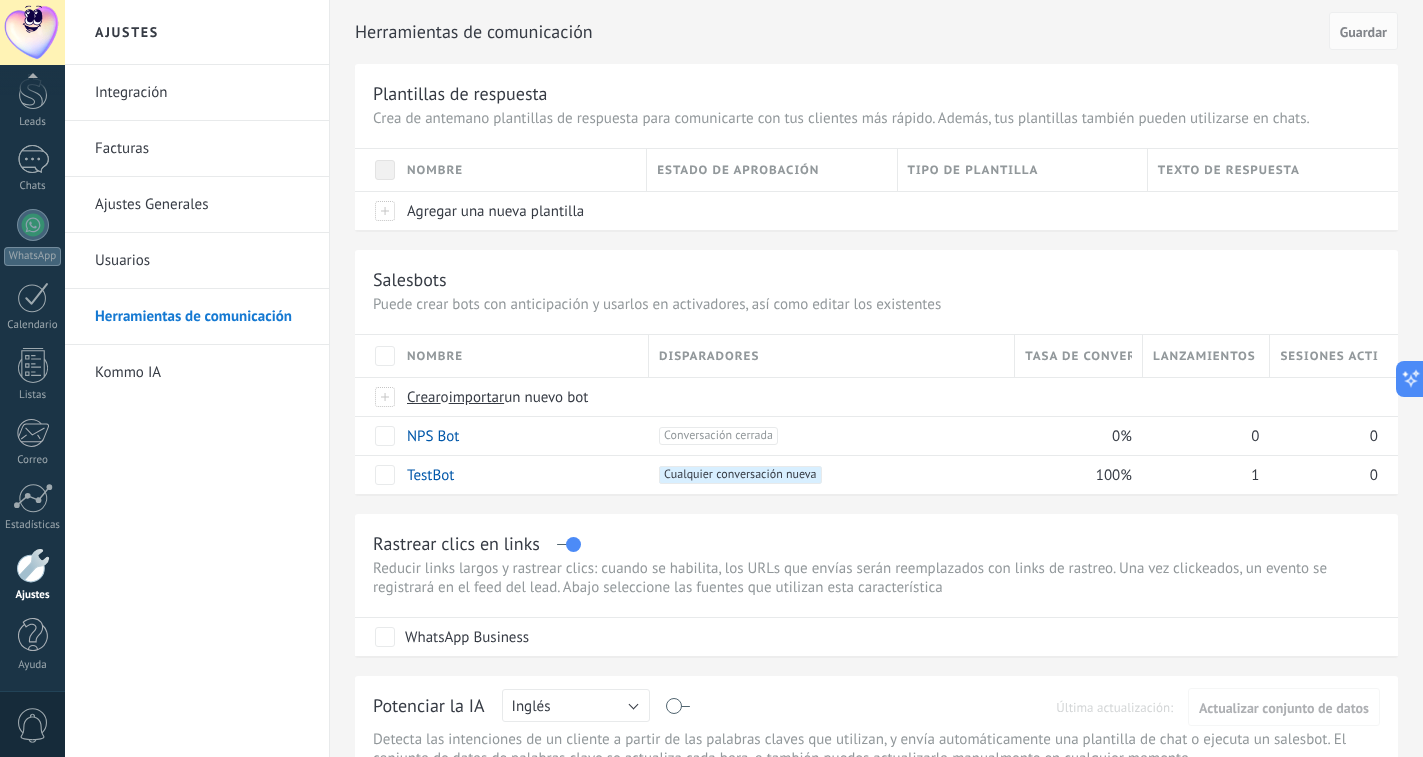 click on "Integración" at bounding box center (202, 93) 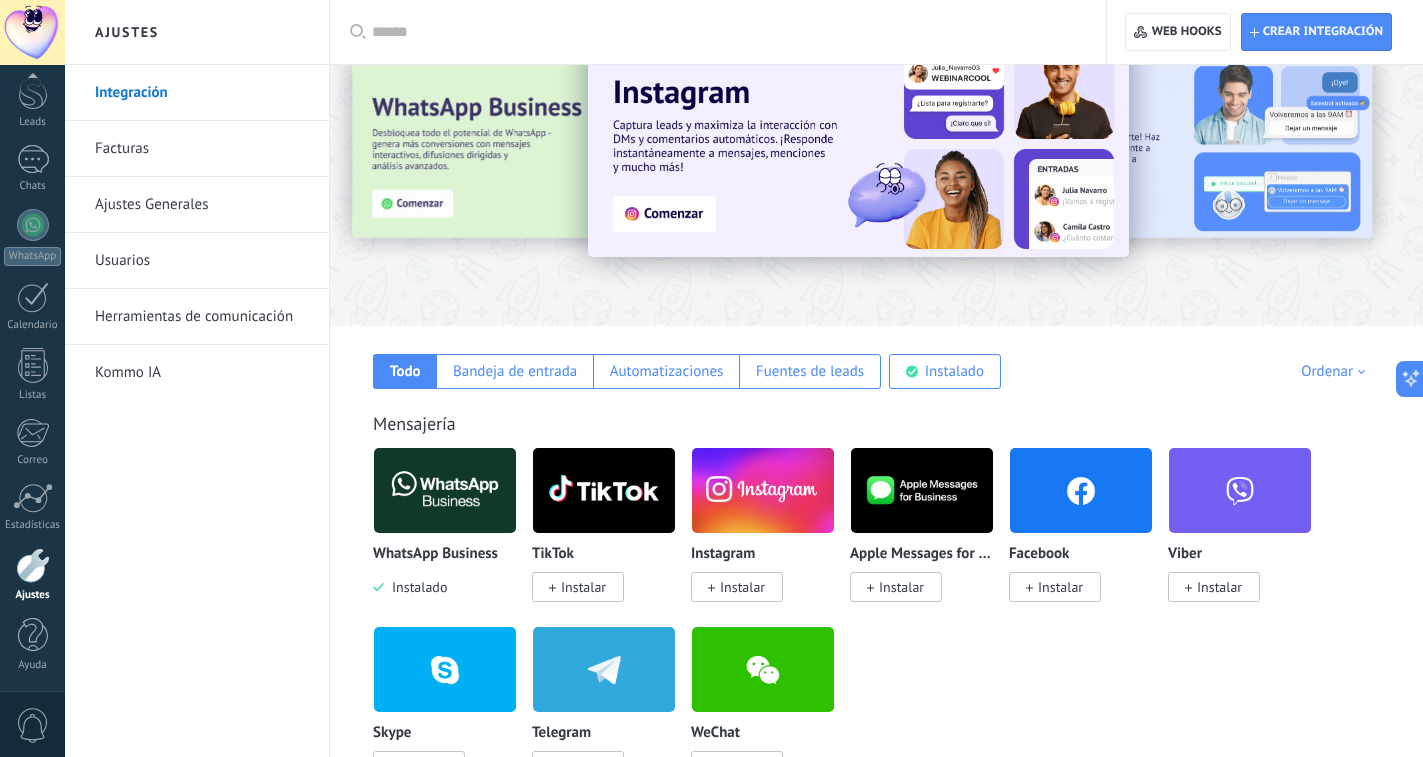 scroll, scrollTop: 100, scrollLeft: 0, axis: vertical 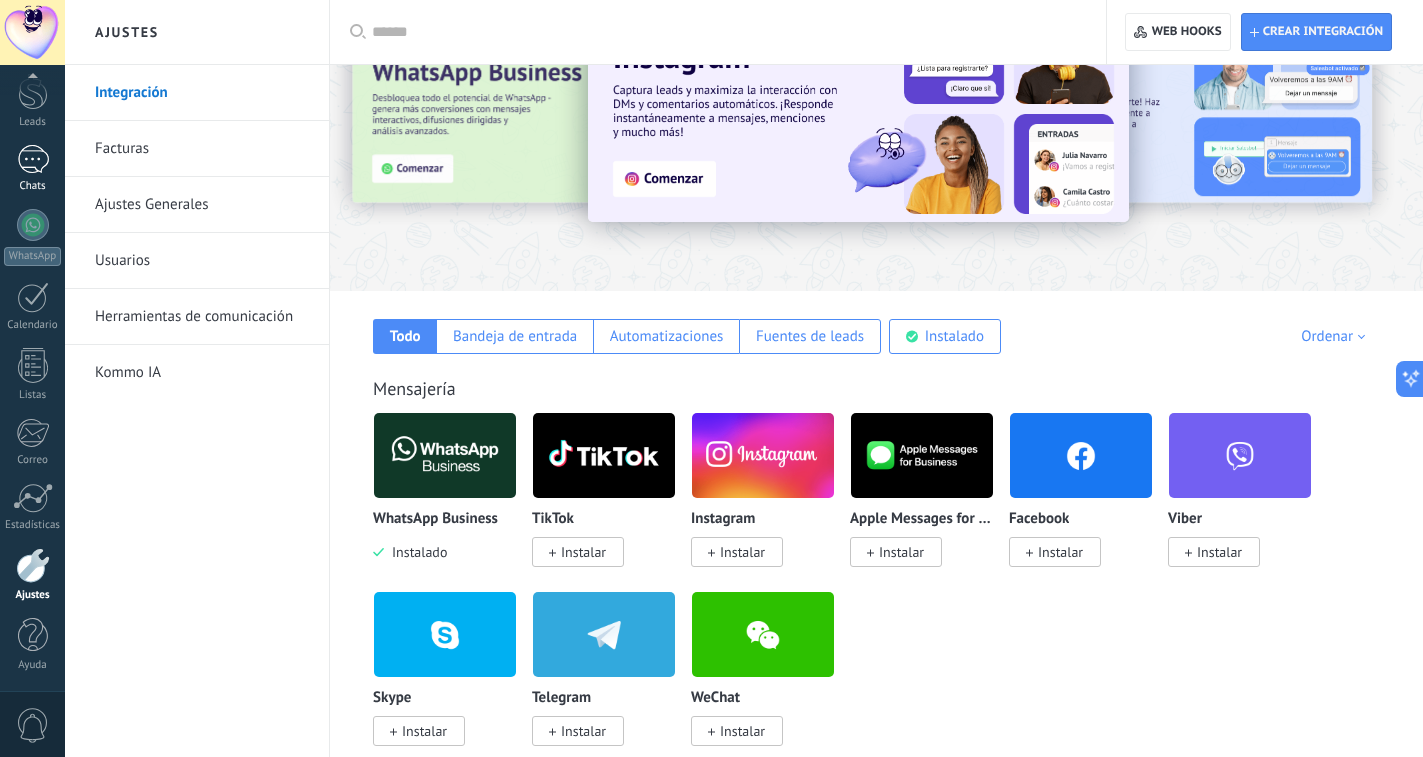 click on "Chats" at bounding box center [32, 169] 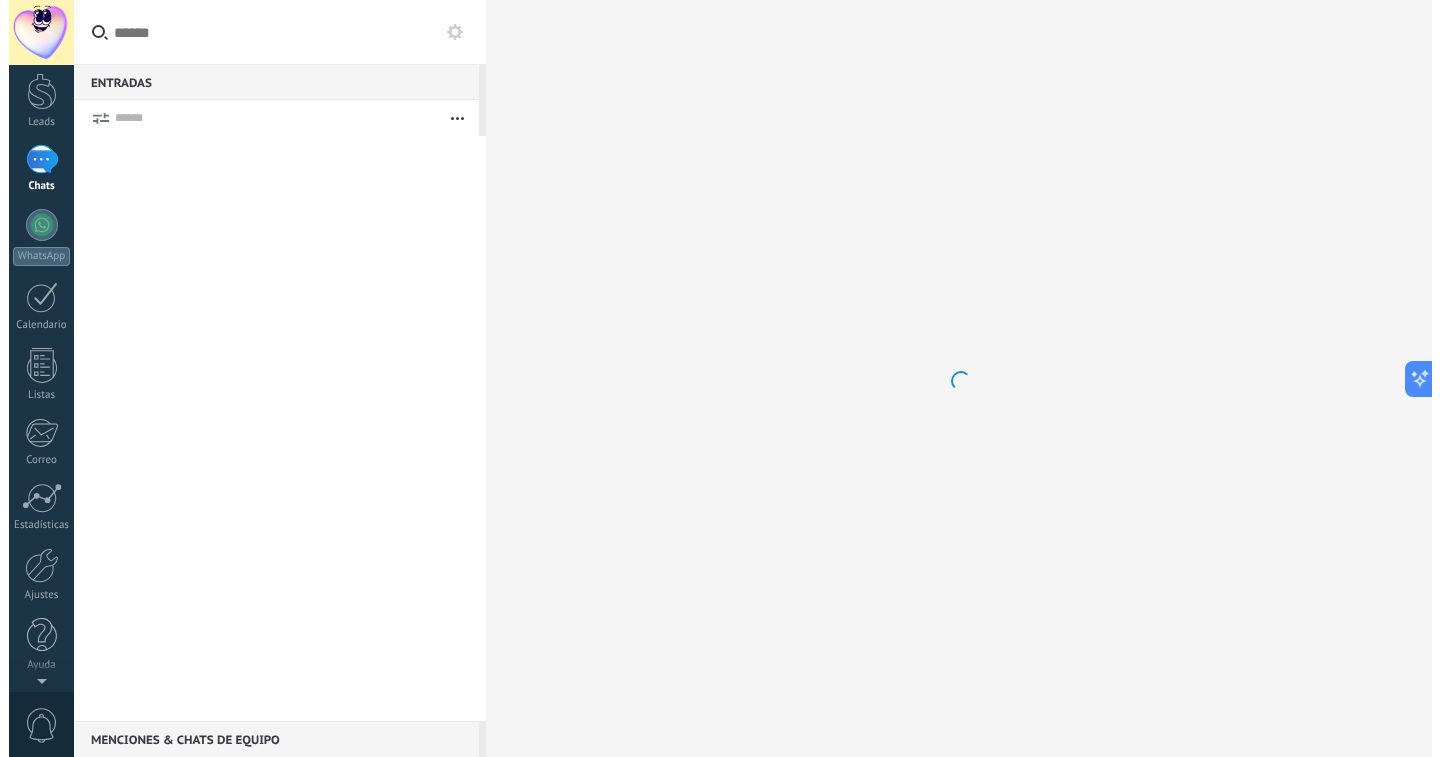 scroll, scrollTop: 0, scrollLeft: 0, axis: both 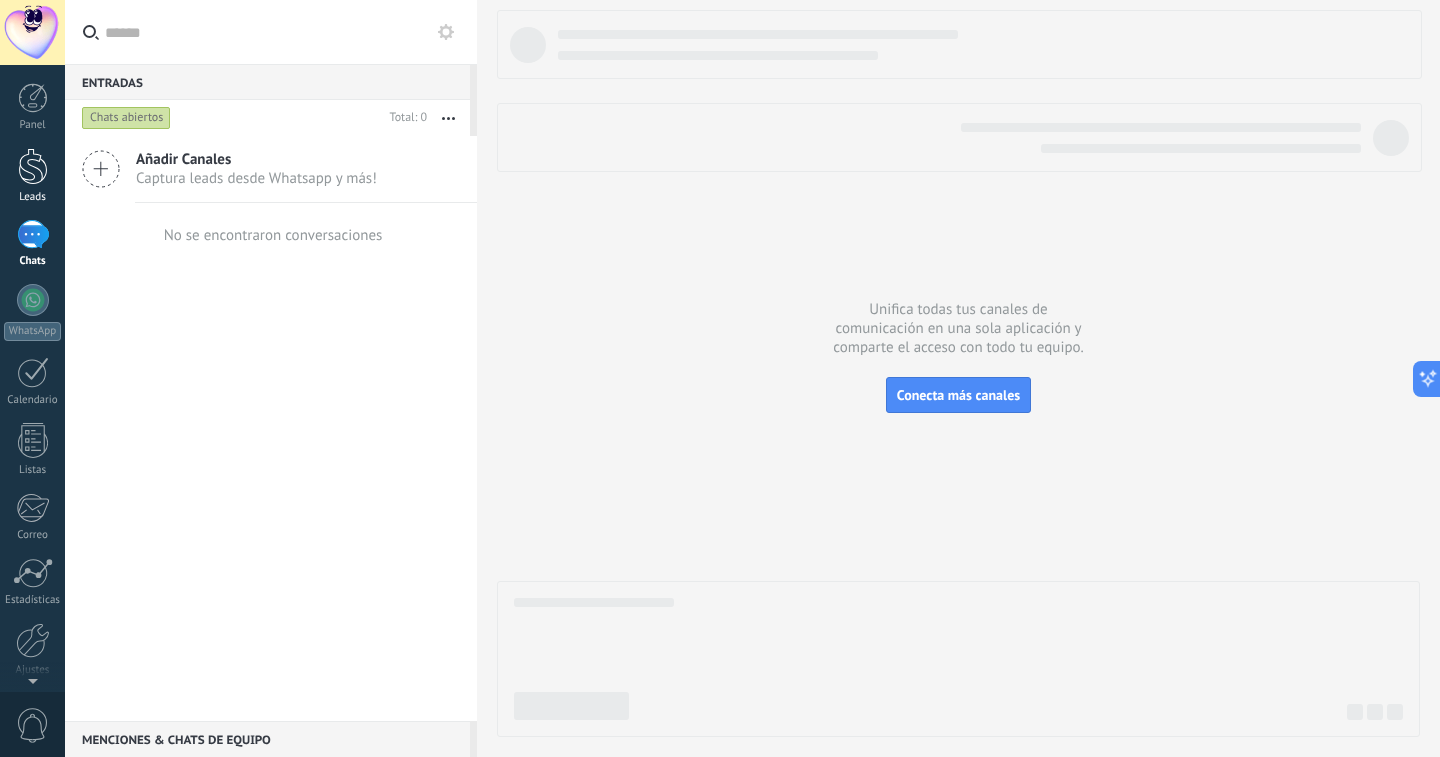 click at bounding box center (33, 166) 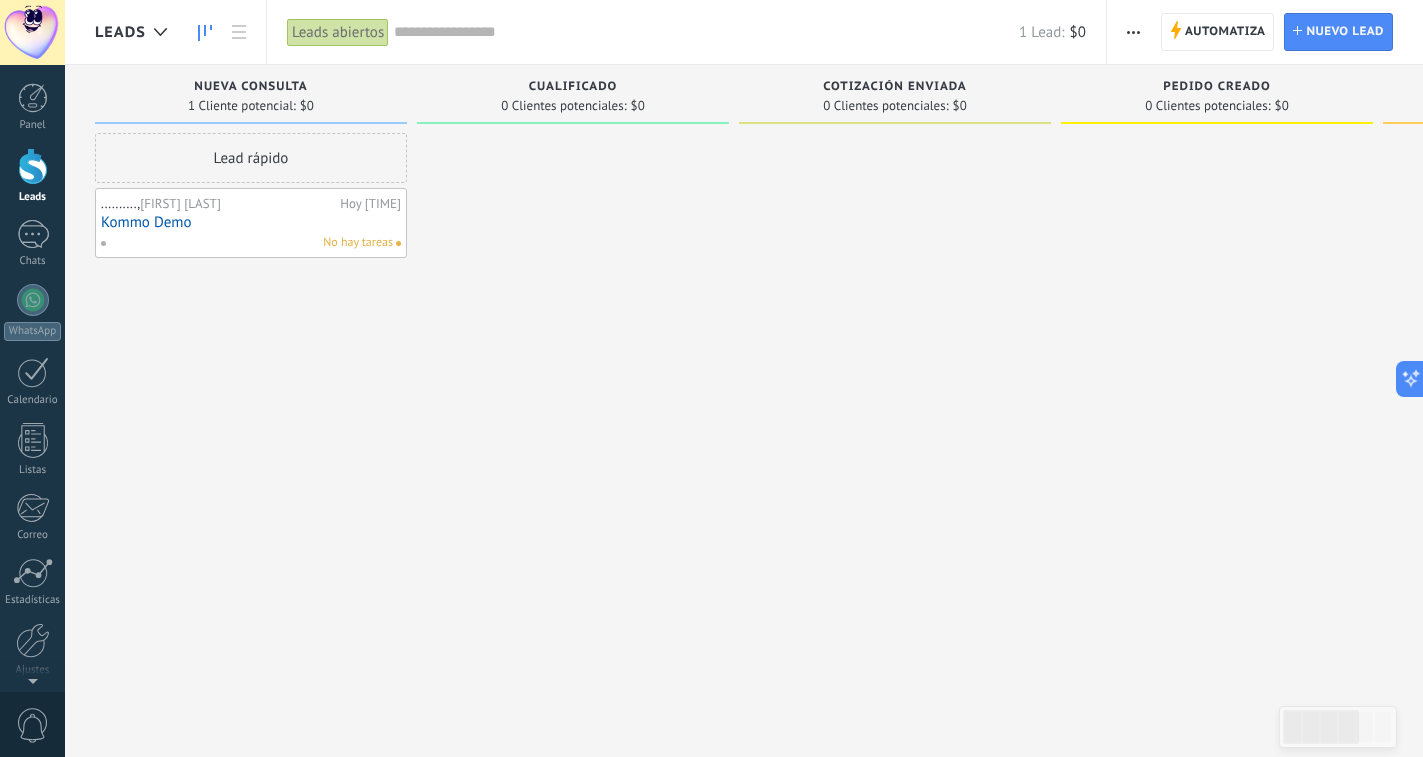 click on "Kommo Demo" at bounding box center [251, 222] 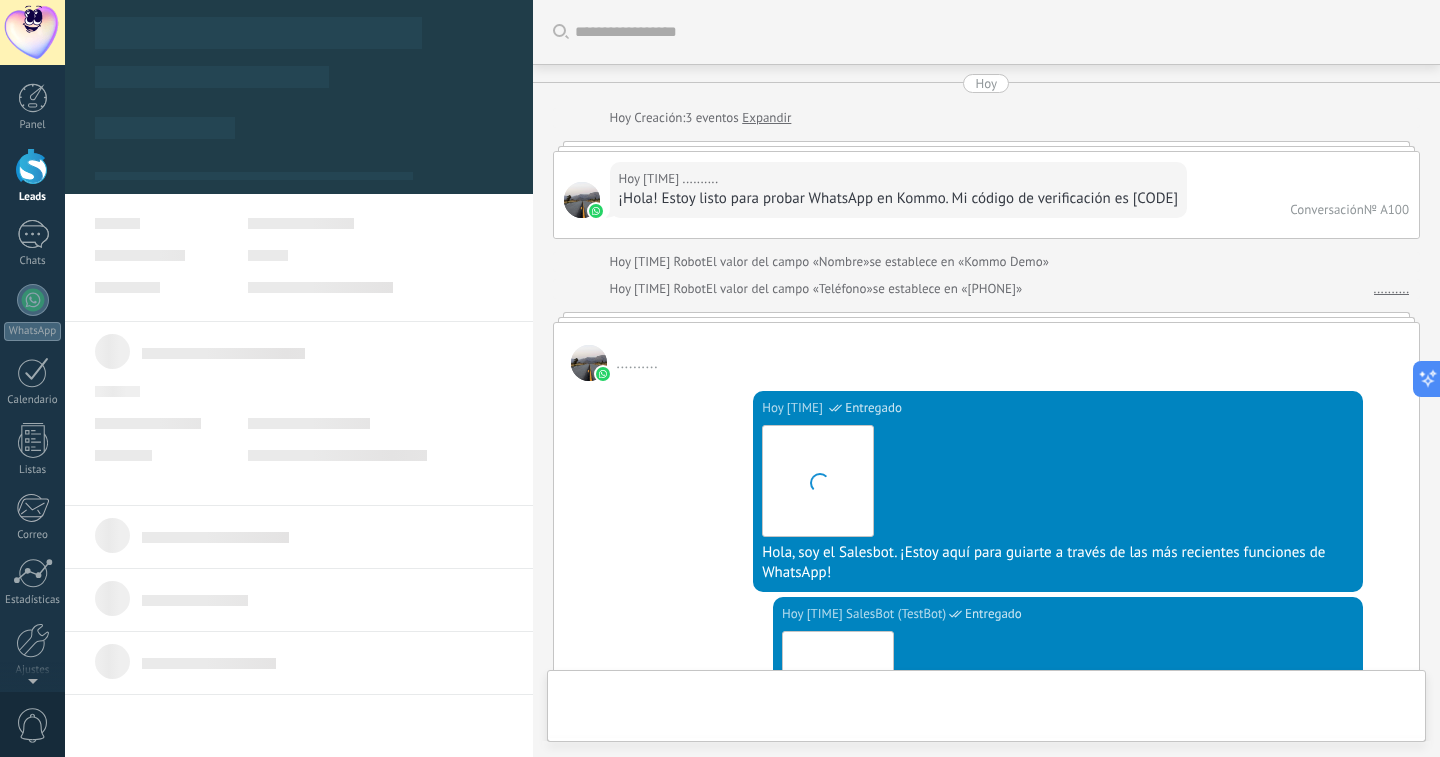 scroll, scrollTop: 1658, scrollLeft: 0, axis: vertical 